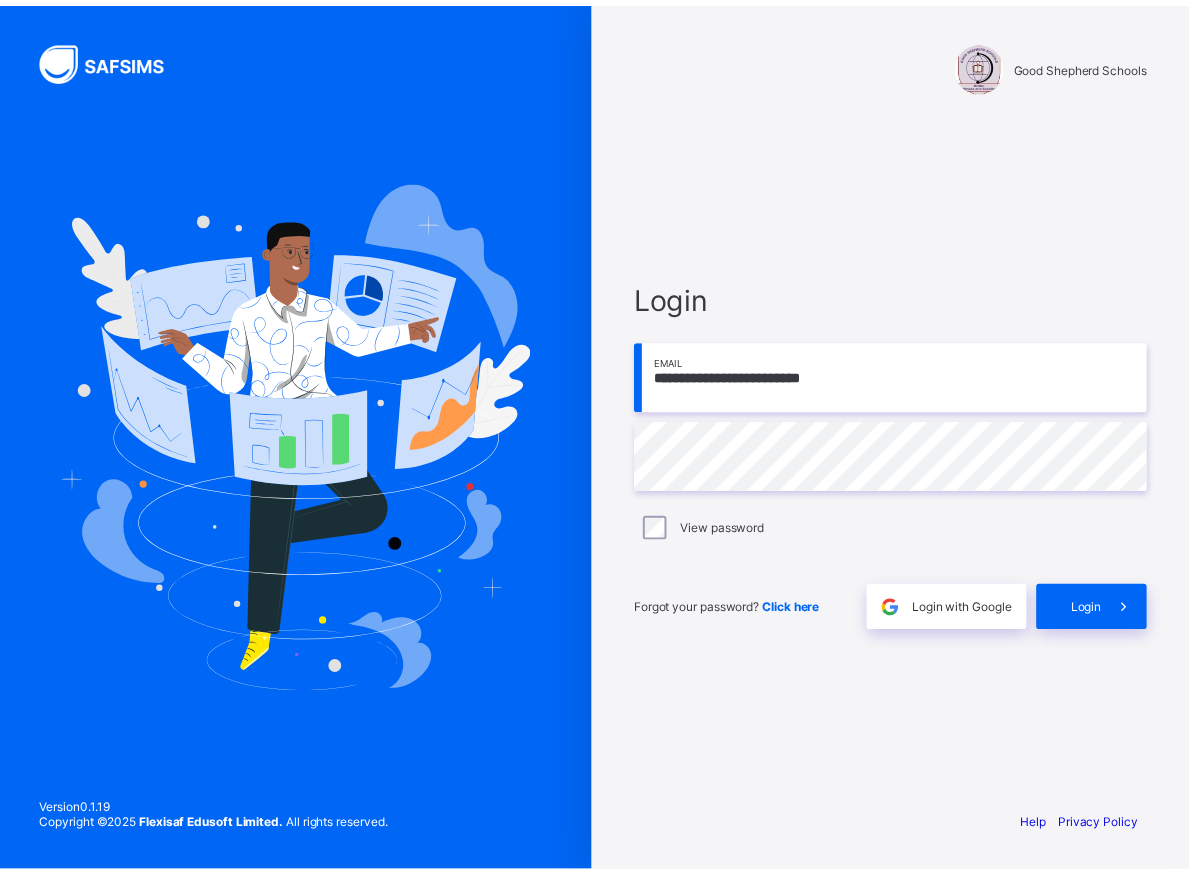 scroll, scrollTop: 0, scrollLeft: 0, axis: both 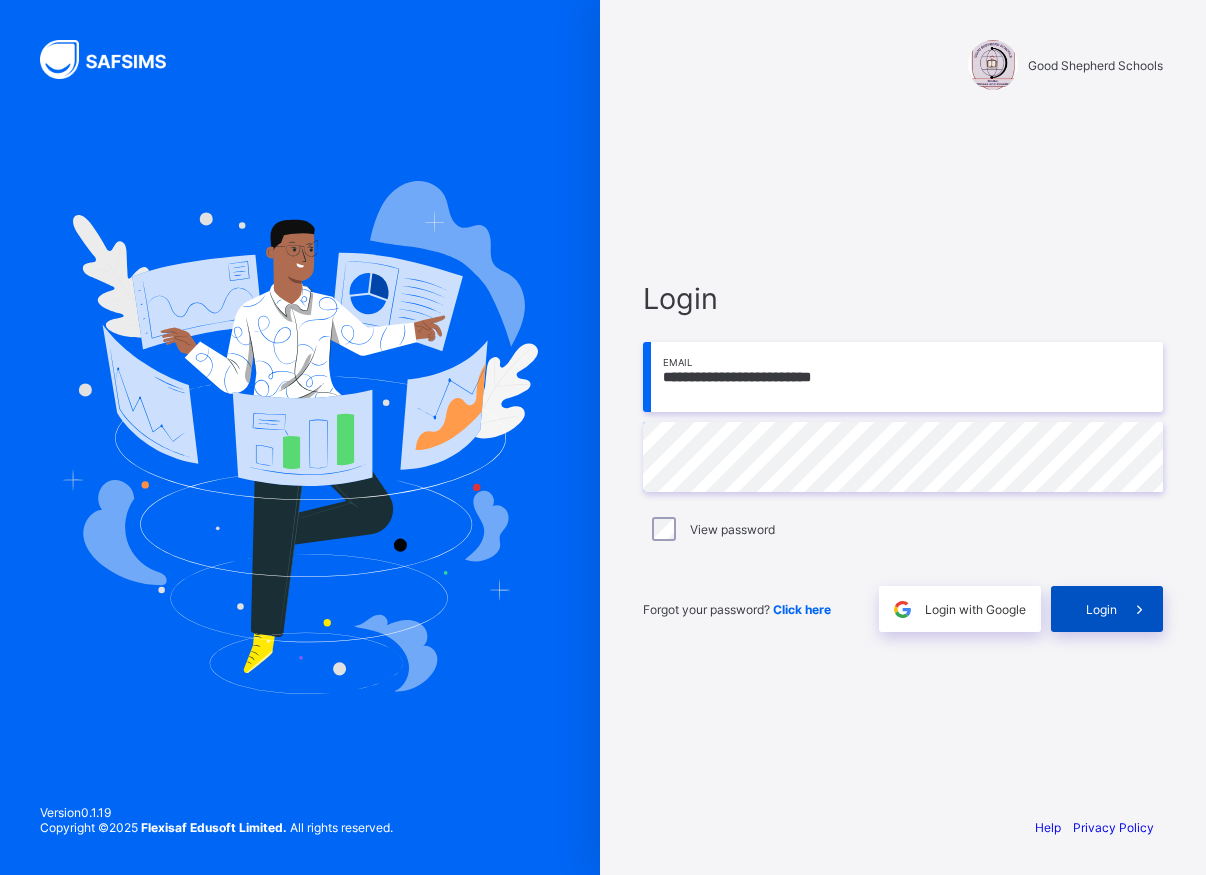 click on "Login" at bounding box center (1101, 609) 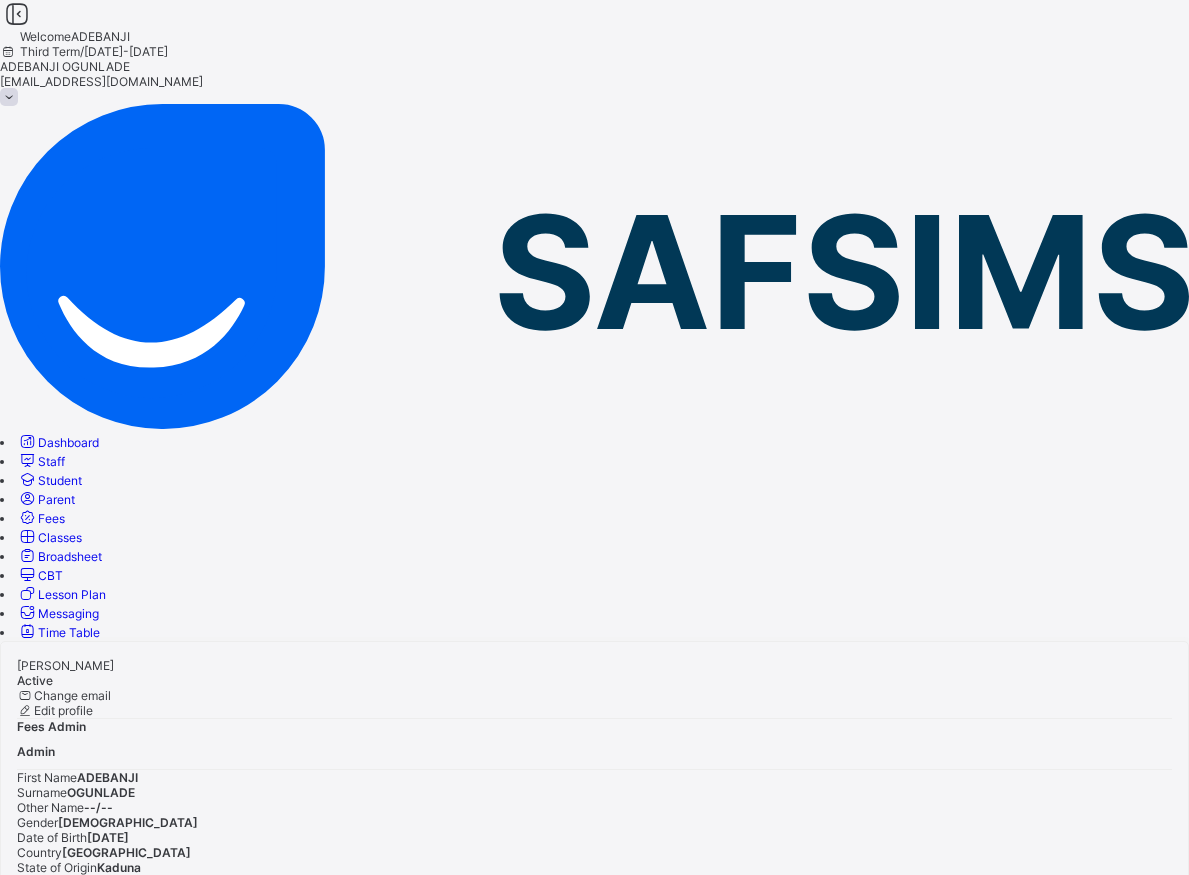 click on "Student" at bounding box center [60, 480] 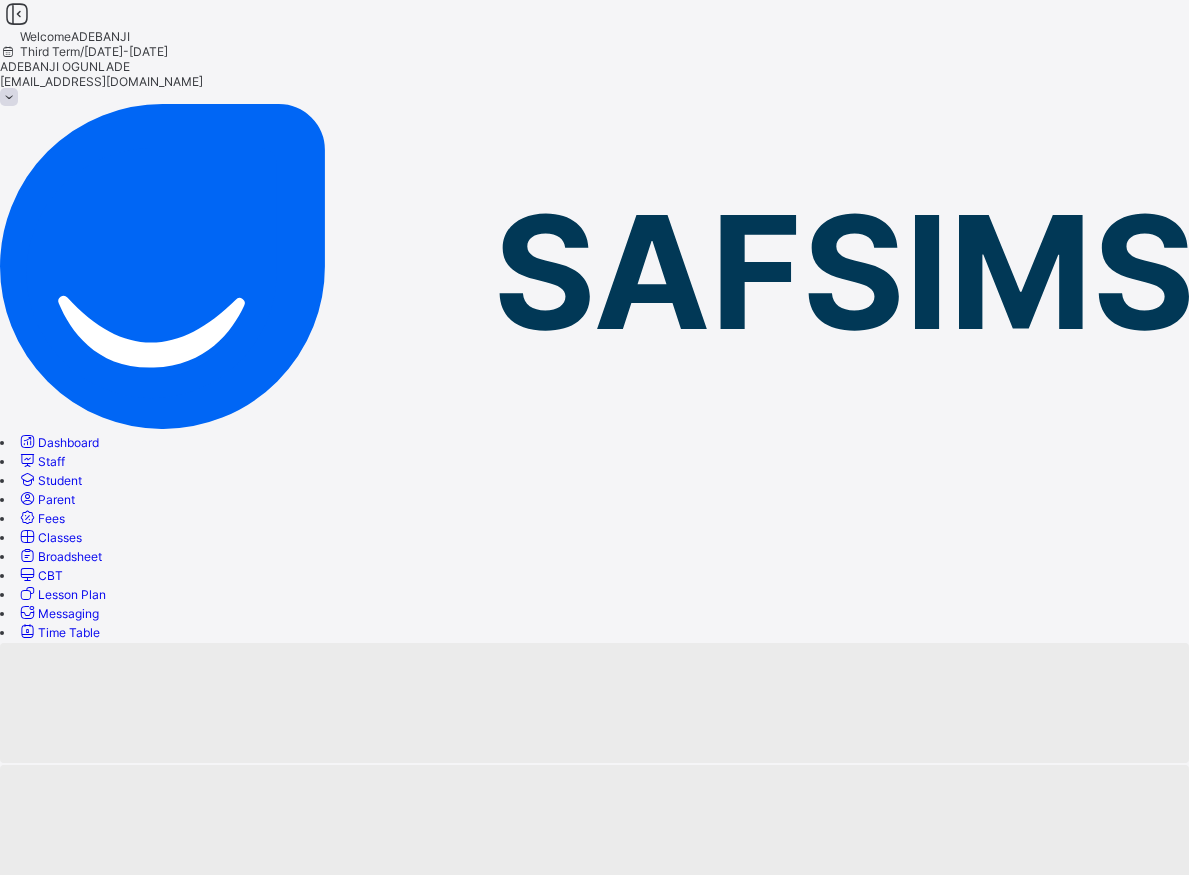 click on "Student" at bounding box center [60, 480] 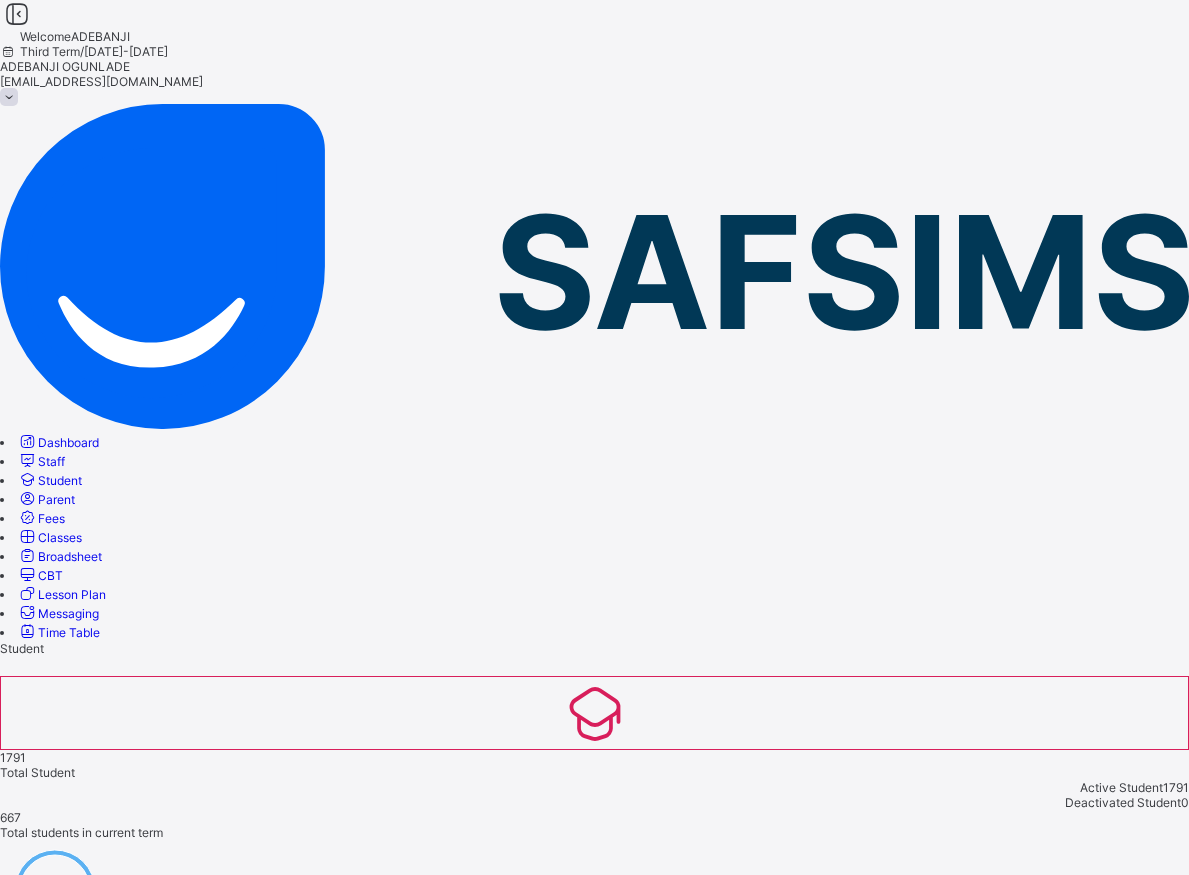 click at bounding box center [150, 1158] 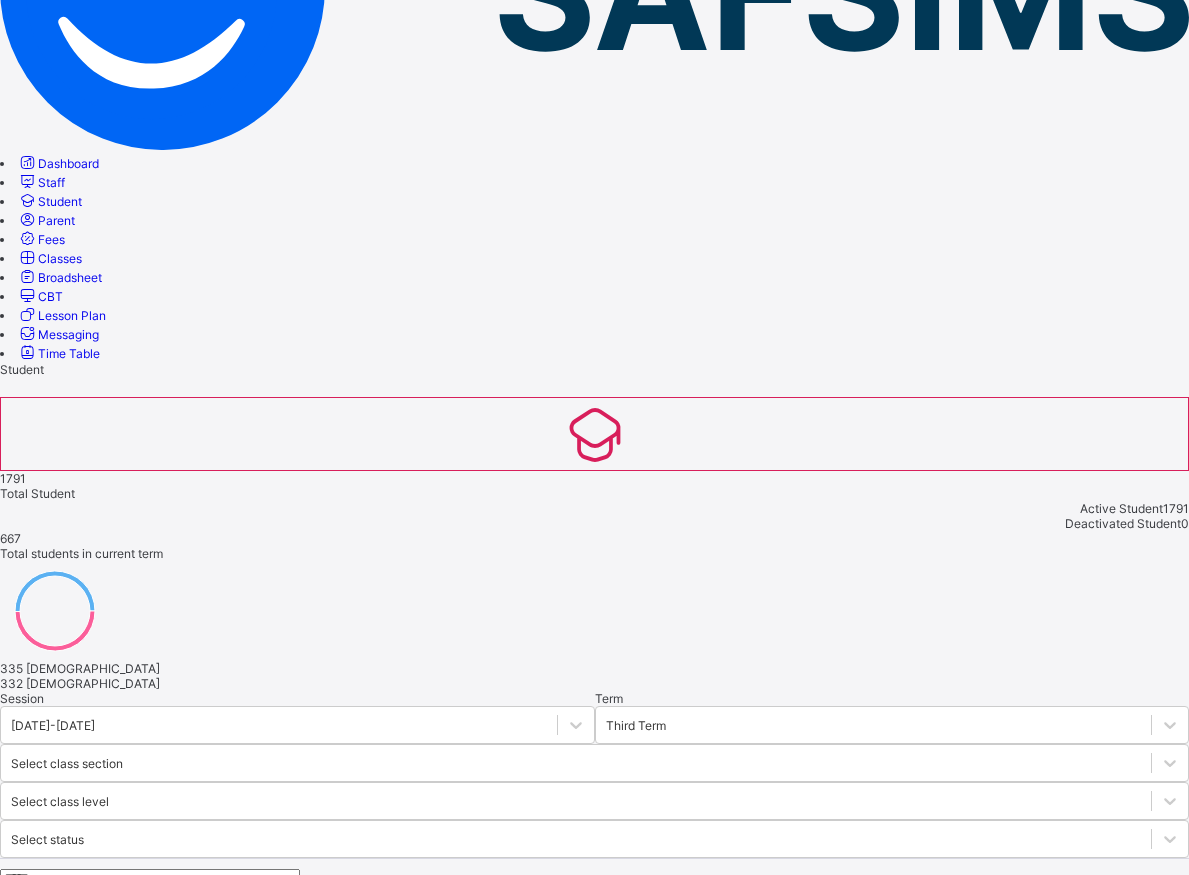 scroll, scrollTop: 306, scrollLeft: 0, axis: vertical 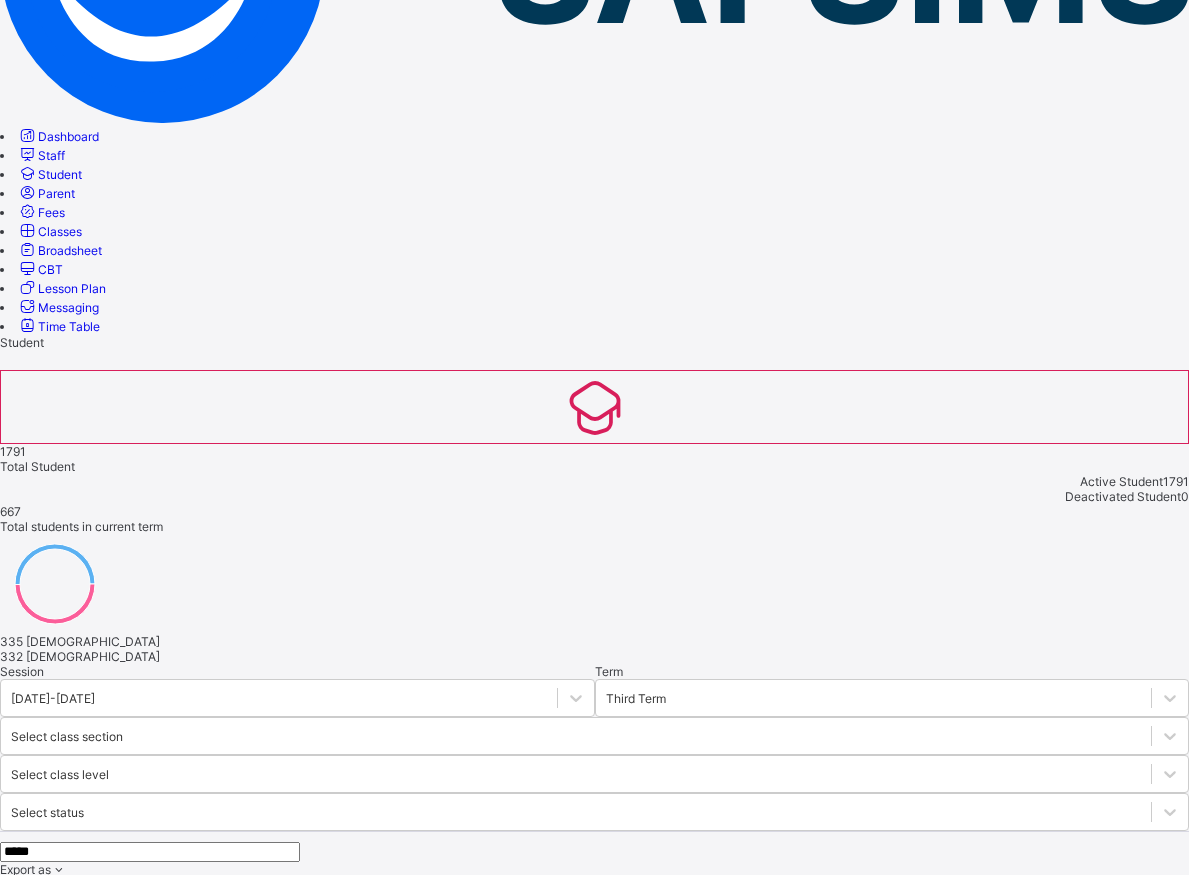 type on "*****" 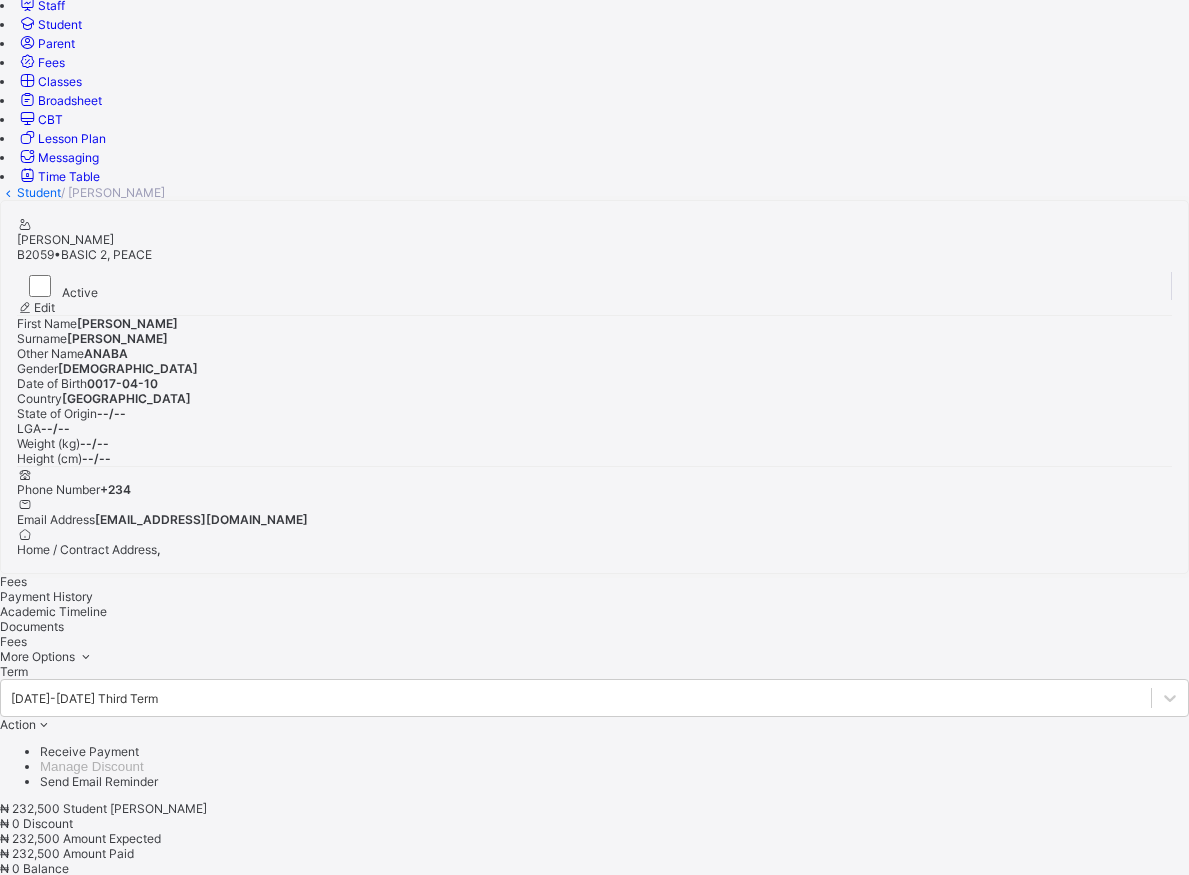 scroll, scrollTop: 558, scrollLeft: 0, axis: vertical 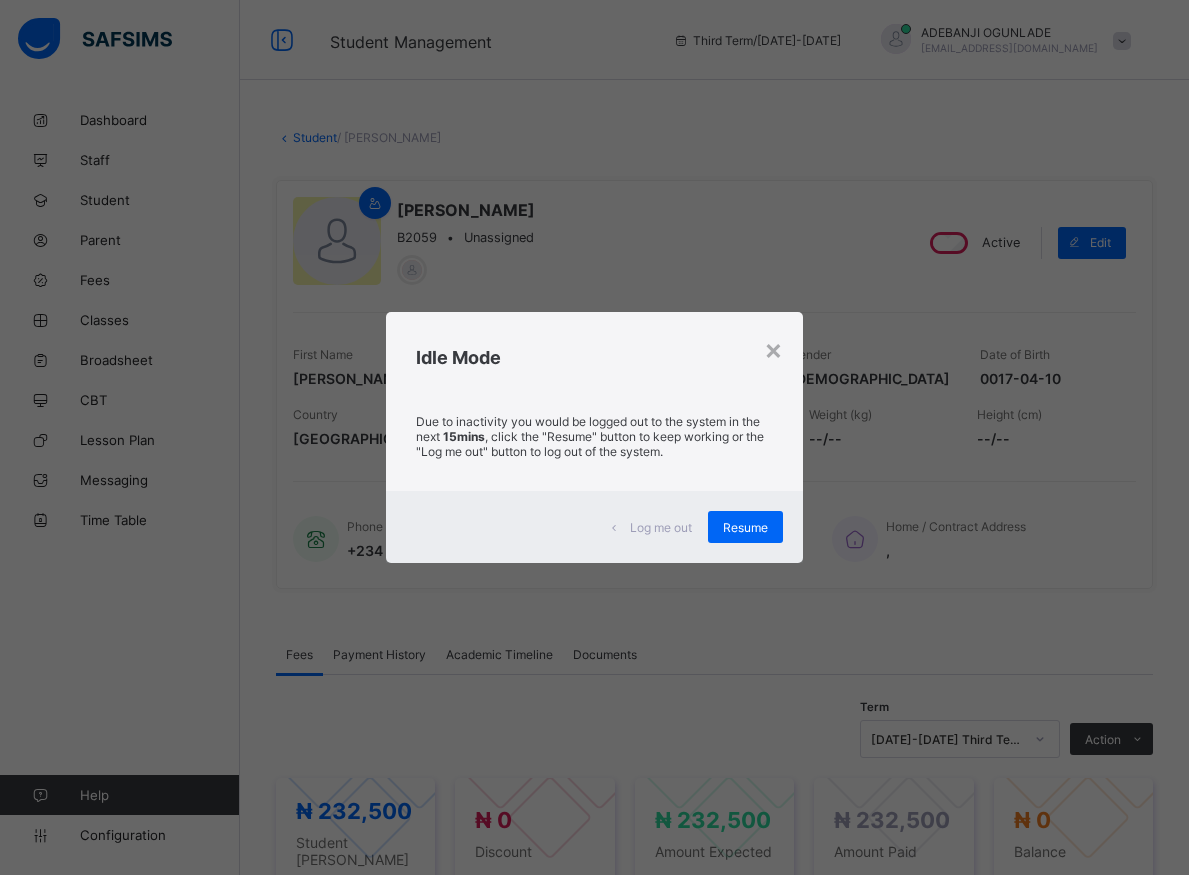 click on "Resume" at bounding box center (745, 527) 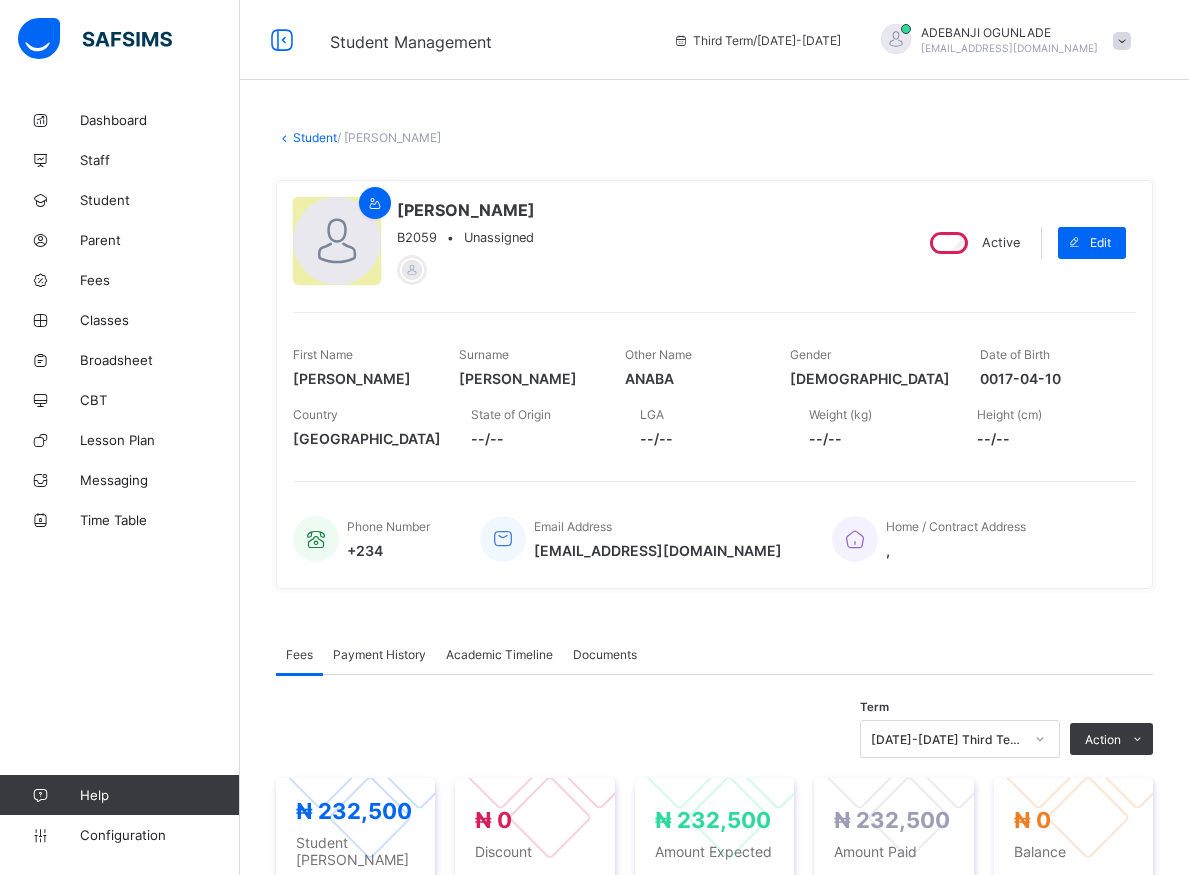 click on "MCKEE ANABA NZUBECHUKWU B2059 •  Unassigned" at bounding box center (594, 242) 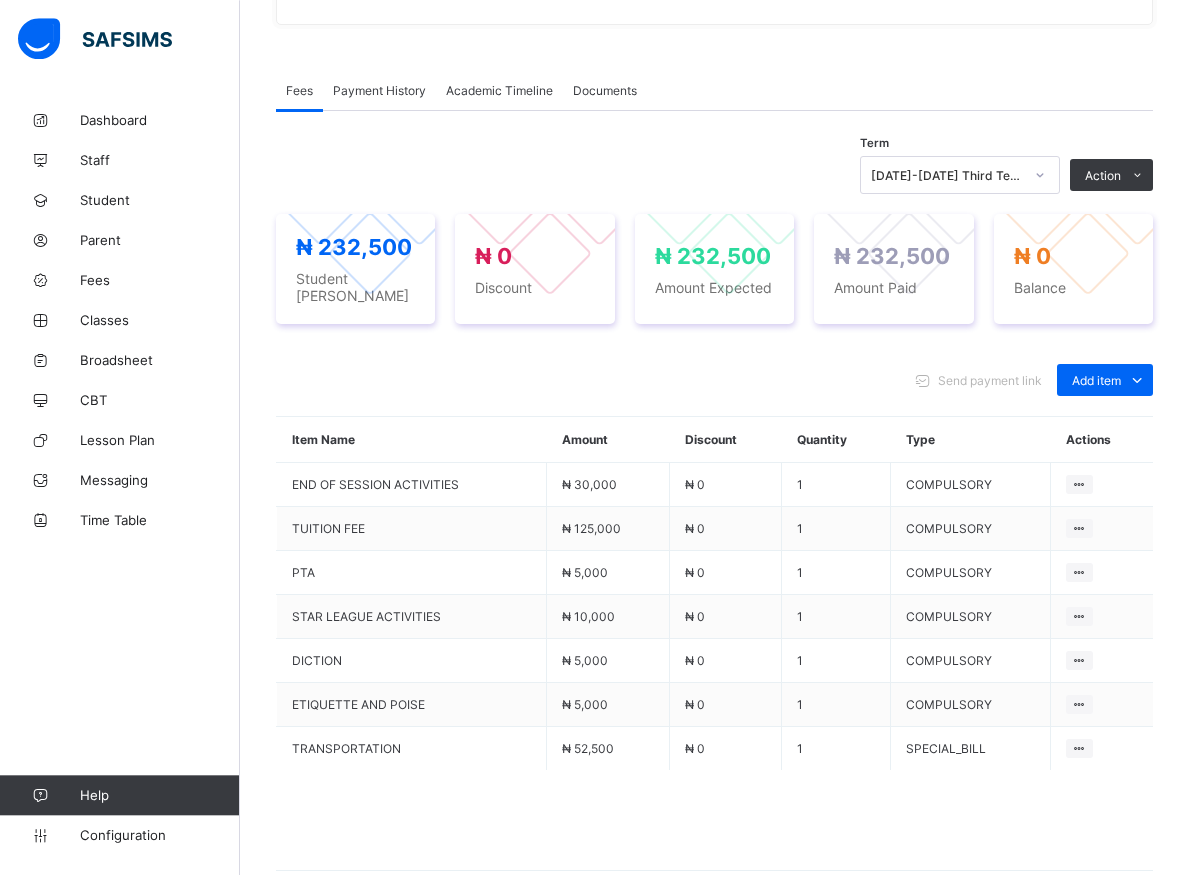 scroll, scrollTop: 612, scrollLeft: 0, axis: vertical 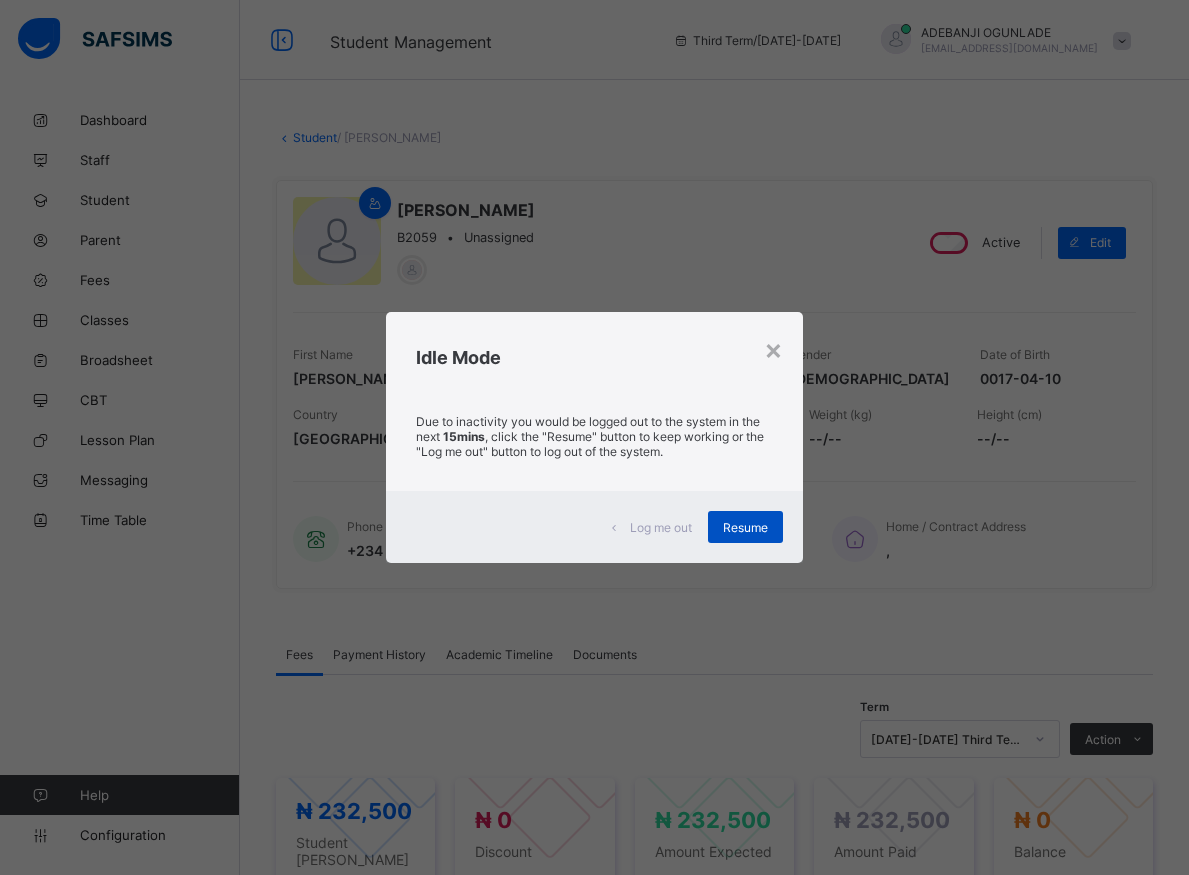 click on "Resume" at bounding box center [745, 527] 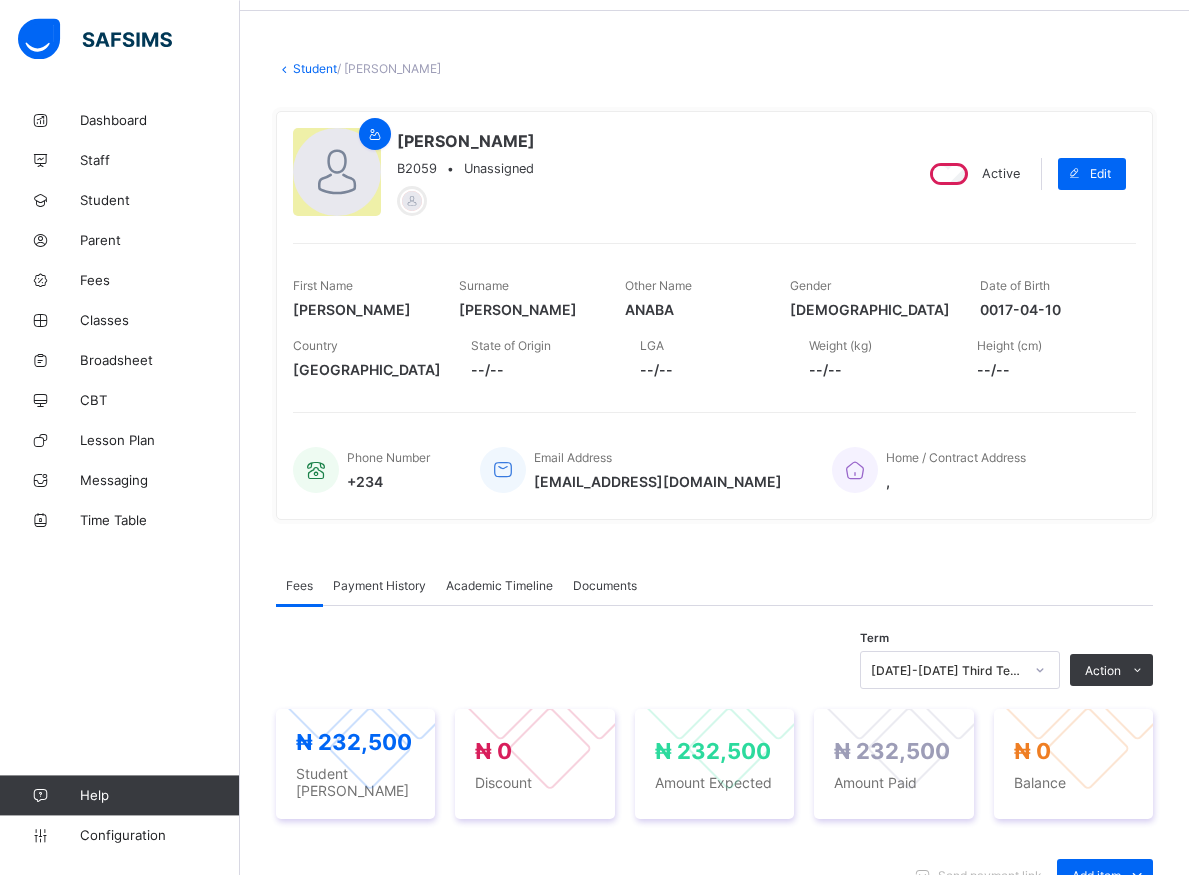 scroll, scrollTop: 0, scrollLeft: 0, axis: both 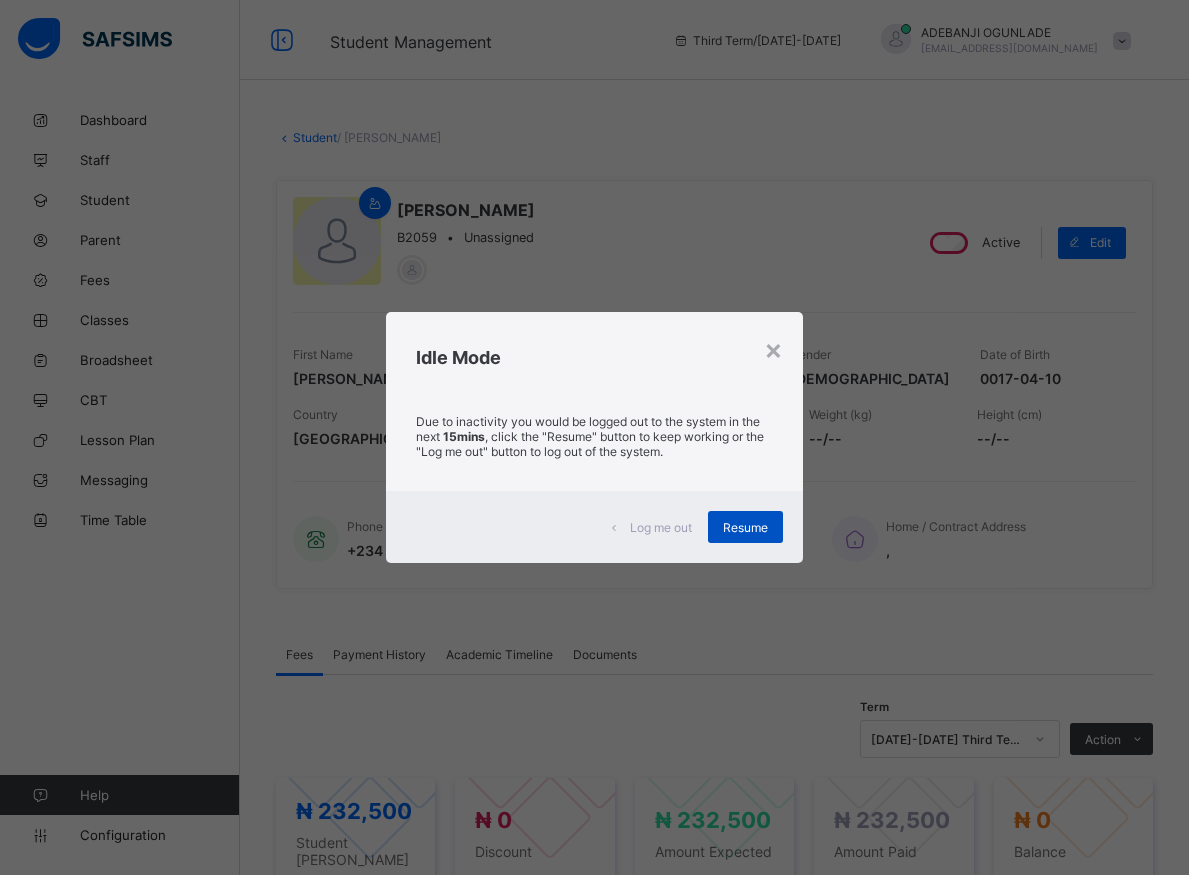 click on "Resume" at bounding box center (745, 527) 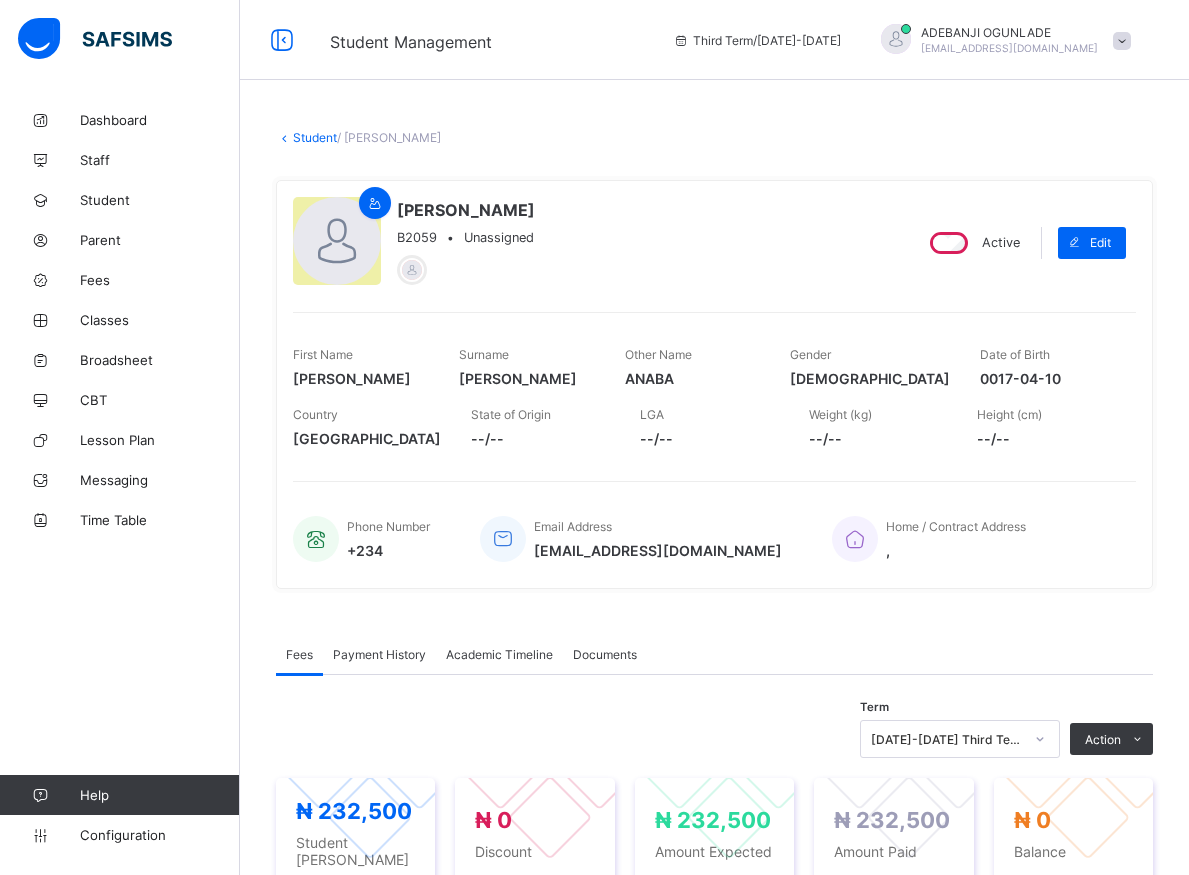 click on "Dashboard Staff Student Parent Fees Classes Broadsheet CBT Lesson Plan Messaging Time Table   Help   Configuration" at bounding box center [120, 477] 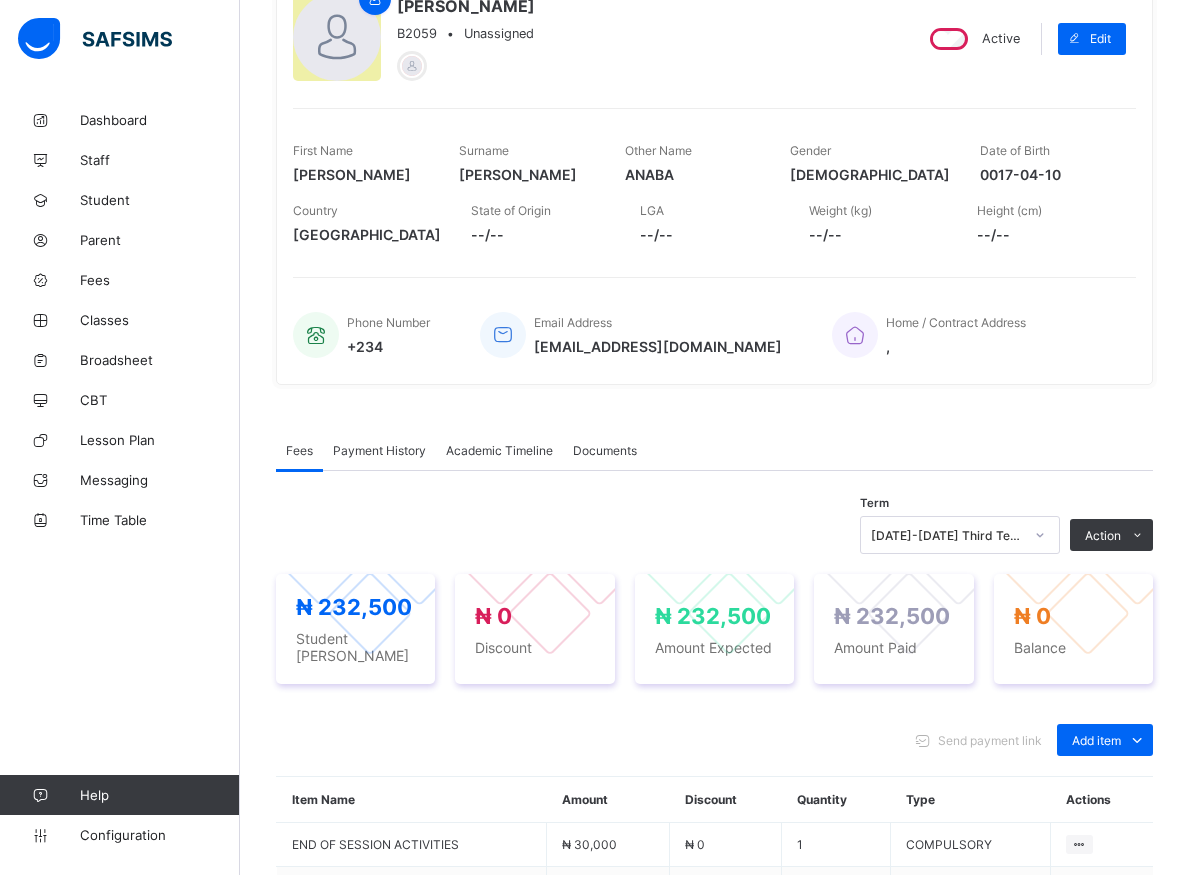 scroll, scrollTop: 0, scrollLeft: 0, axis: both 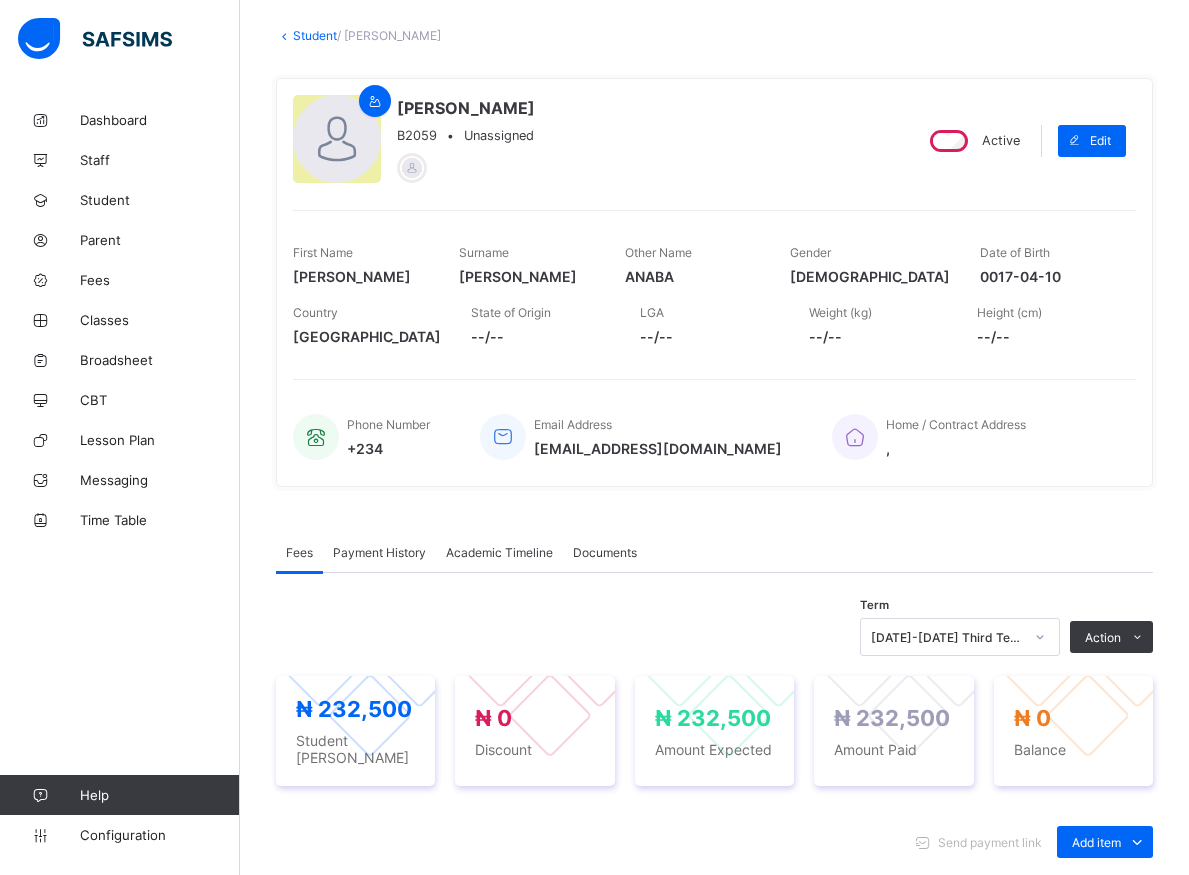 click on "Dashboard Staff Student Parent Fees Classes Broadsheet CBT Lesson Plan Messaging Time Table   Help   Configuration" at bounding box center [120, 477] 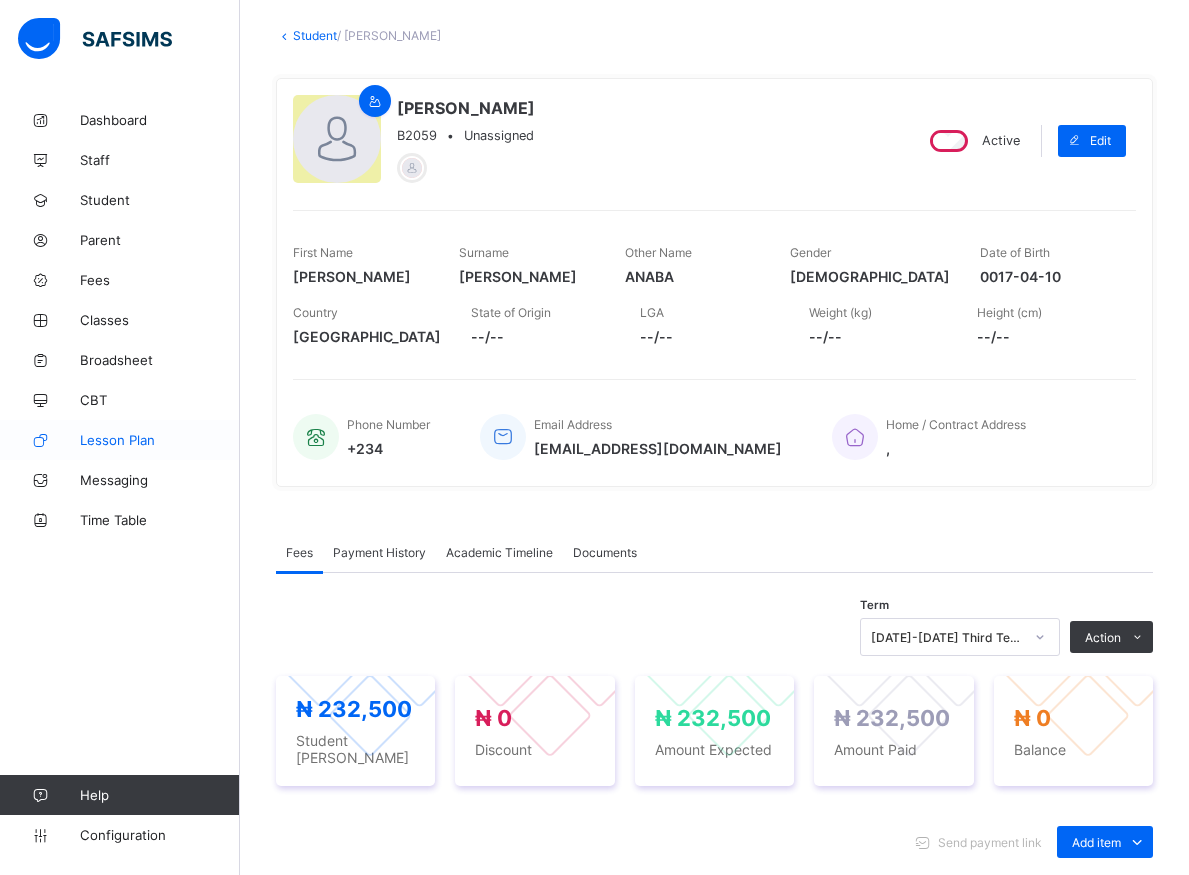 click on "Lesson Plan" at bounding box center [120, 440] 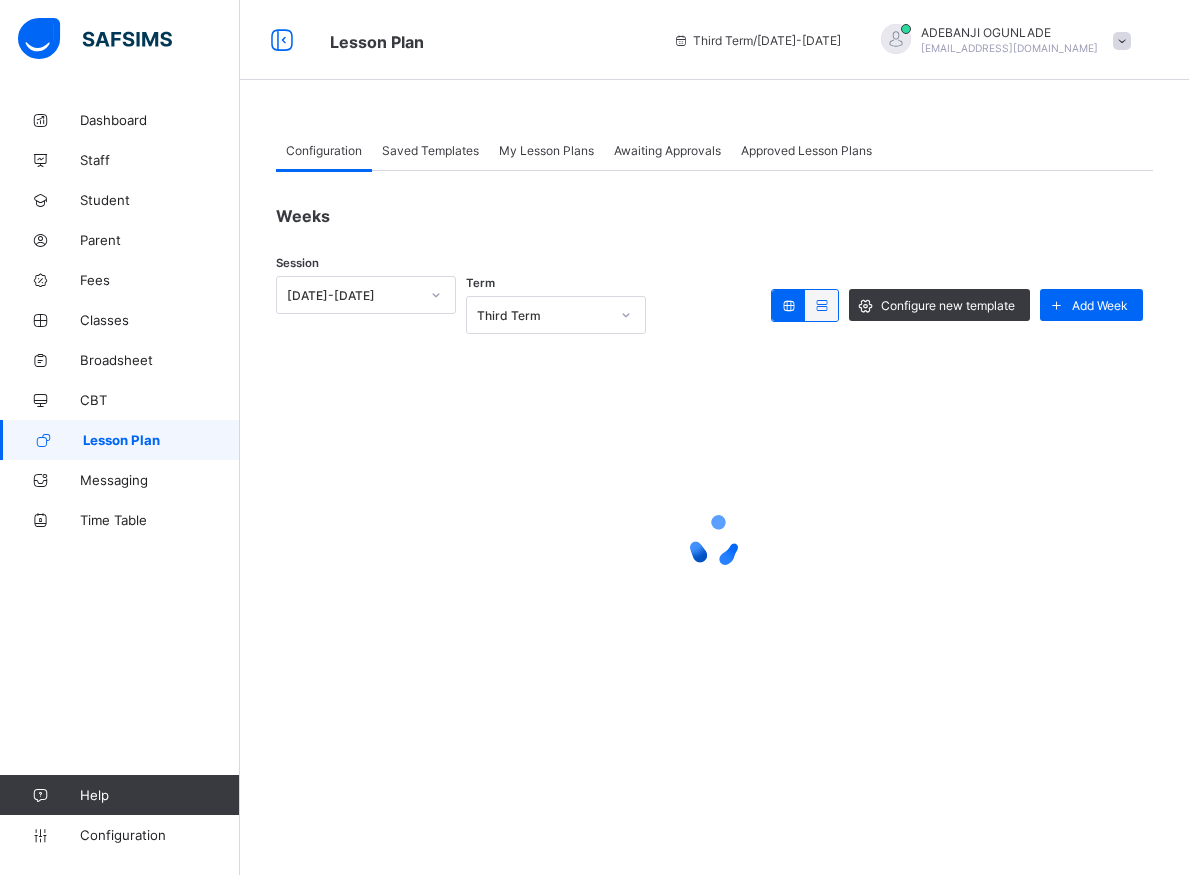 scroll, scrollTop: 0, scrollLeft: 0, axis: both 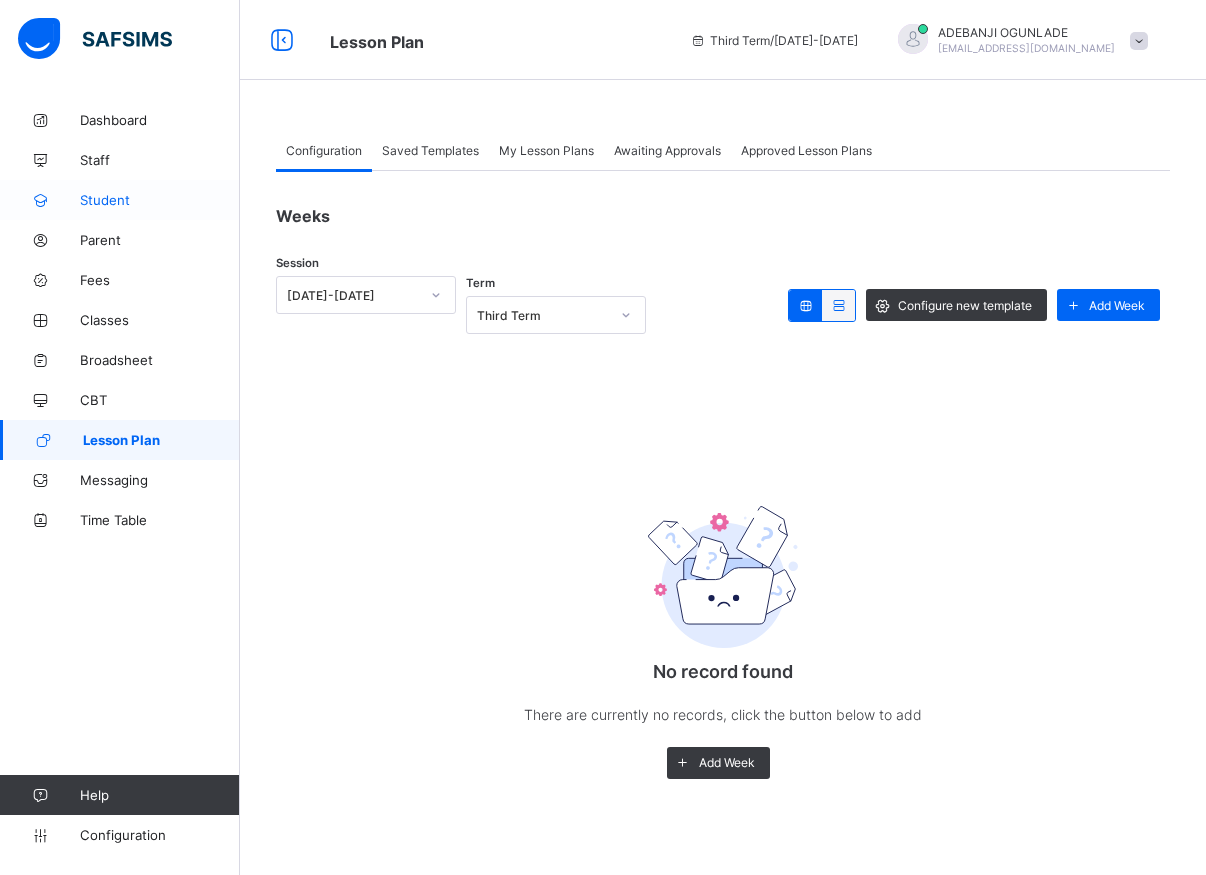 click on "Student" at bounding box center (120, 200) 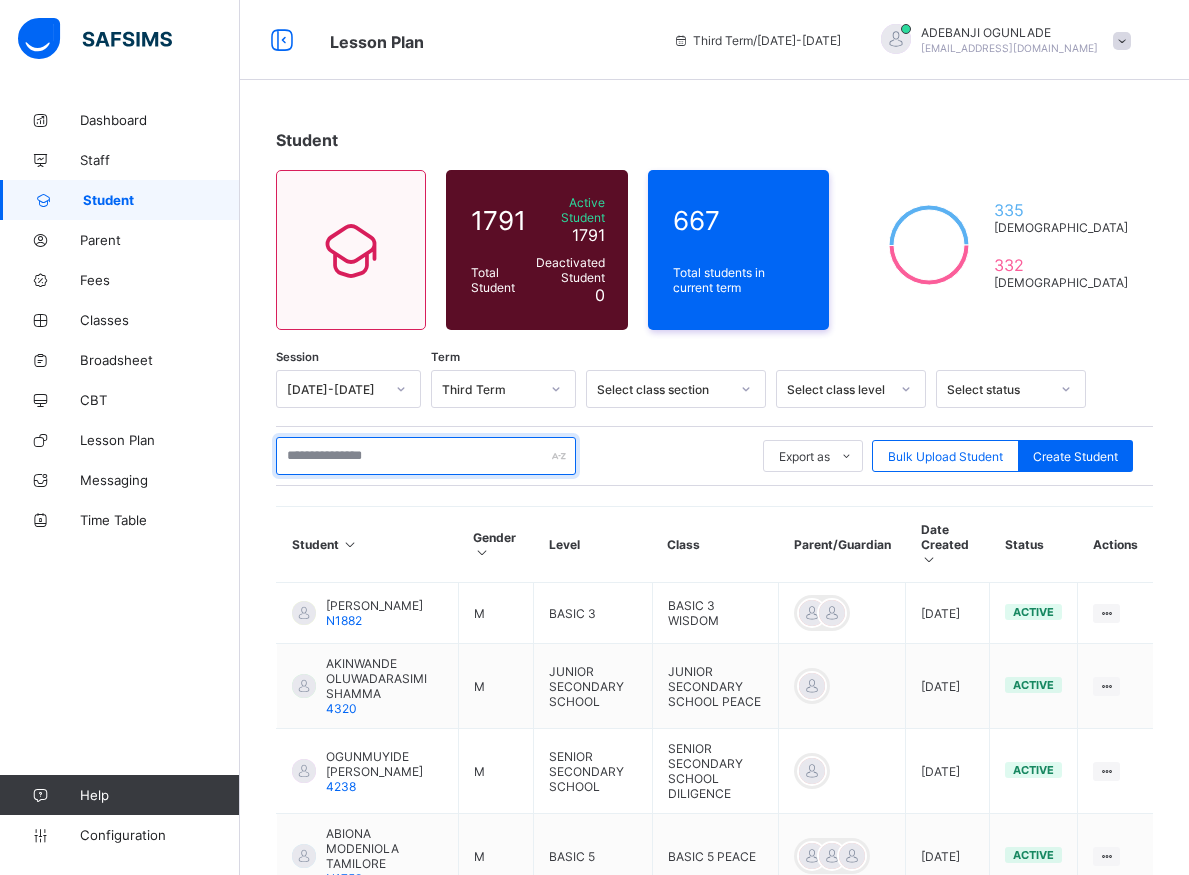 click at bounding box center (426, 456) 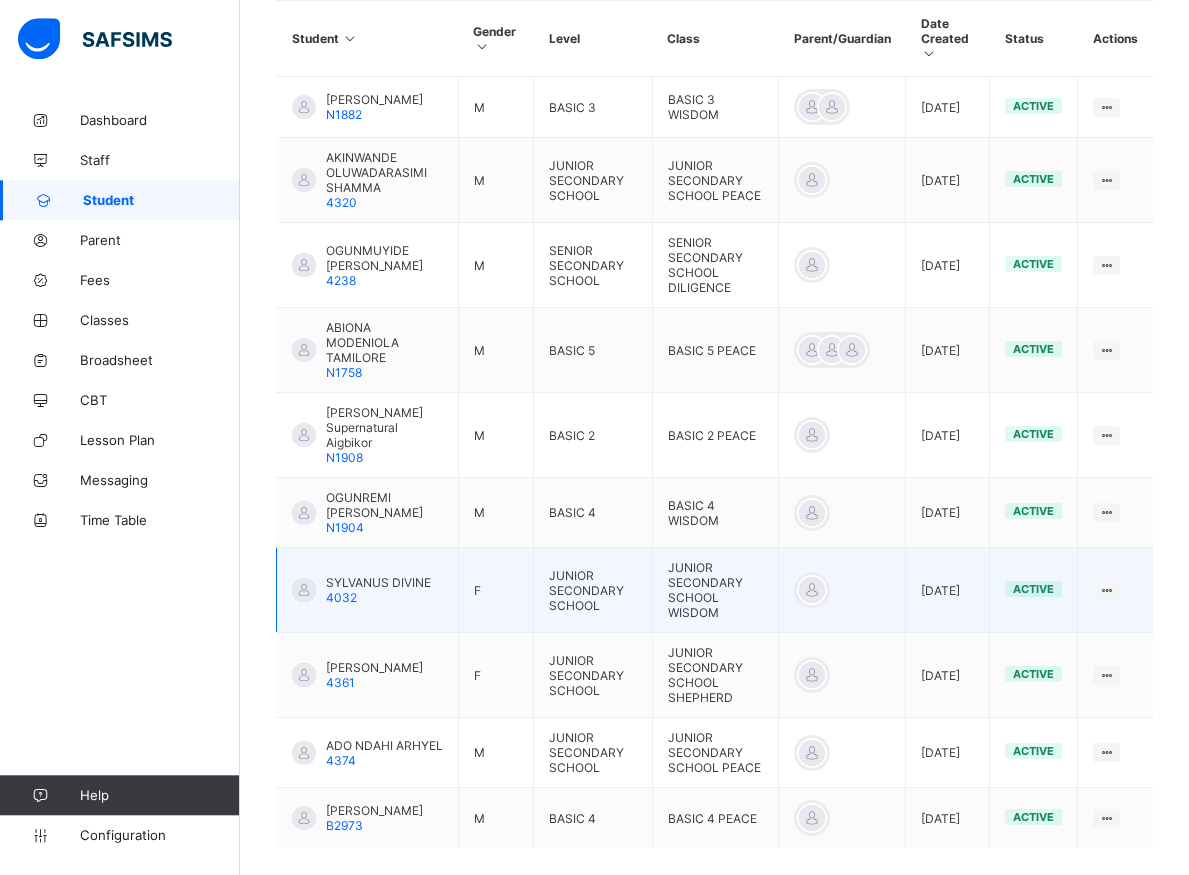 scroll, scrollTop: 510, scrollLeft: 0, axis: vertical 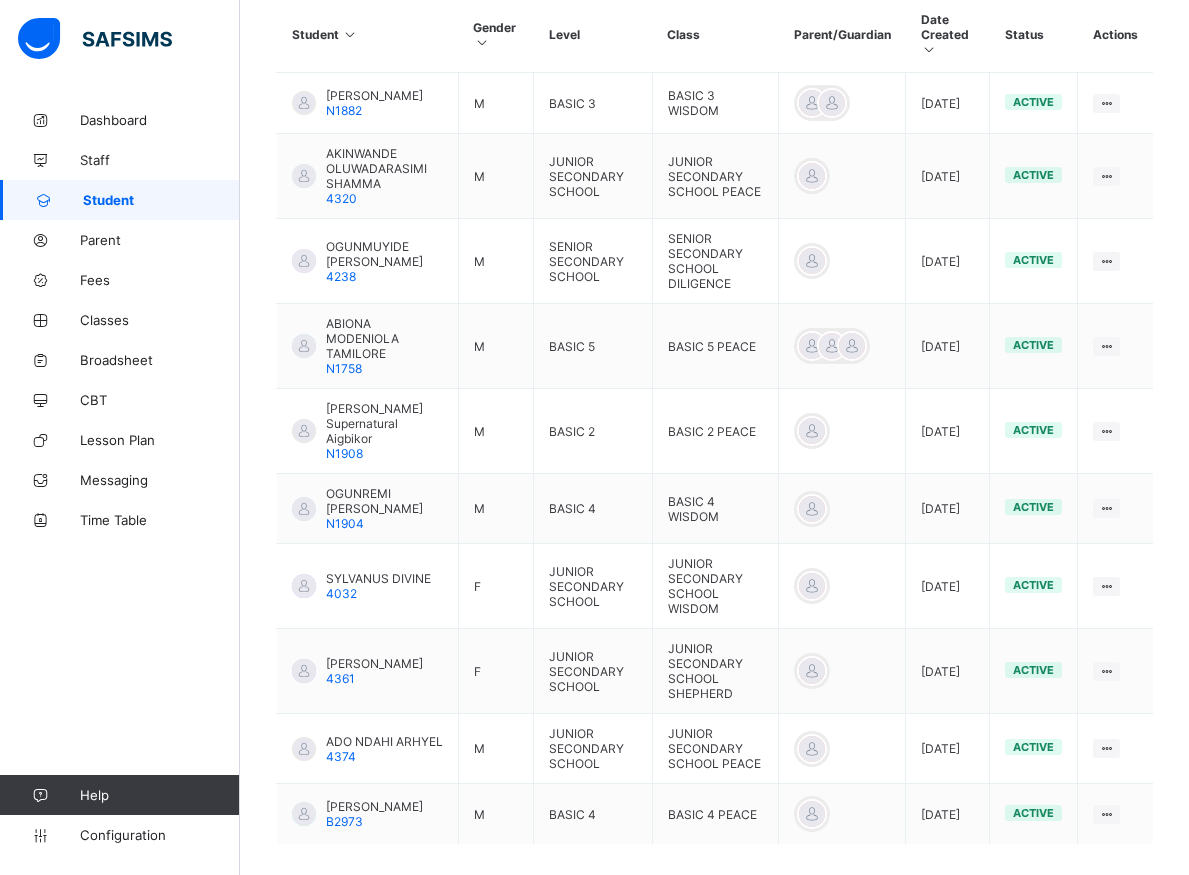 click on "Dashboard Staff Student Parent Fees Classes Broadsheet CBT Lesson Plan Messaging Time Table   Help   Configuration" at bounding box center [120, 477] 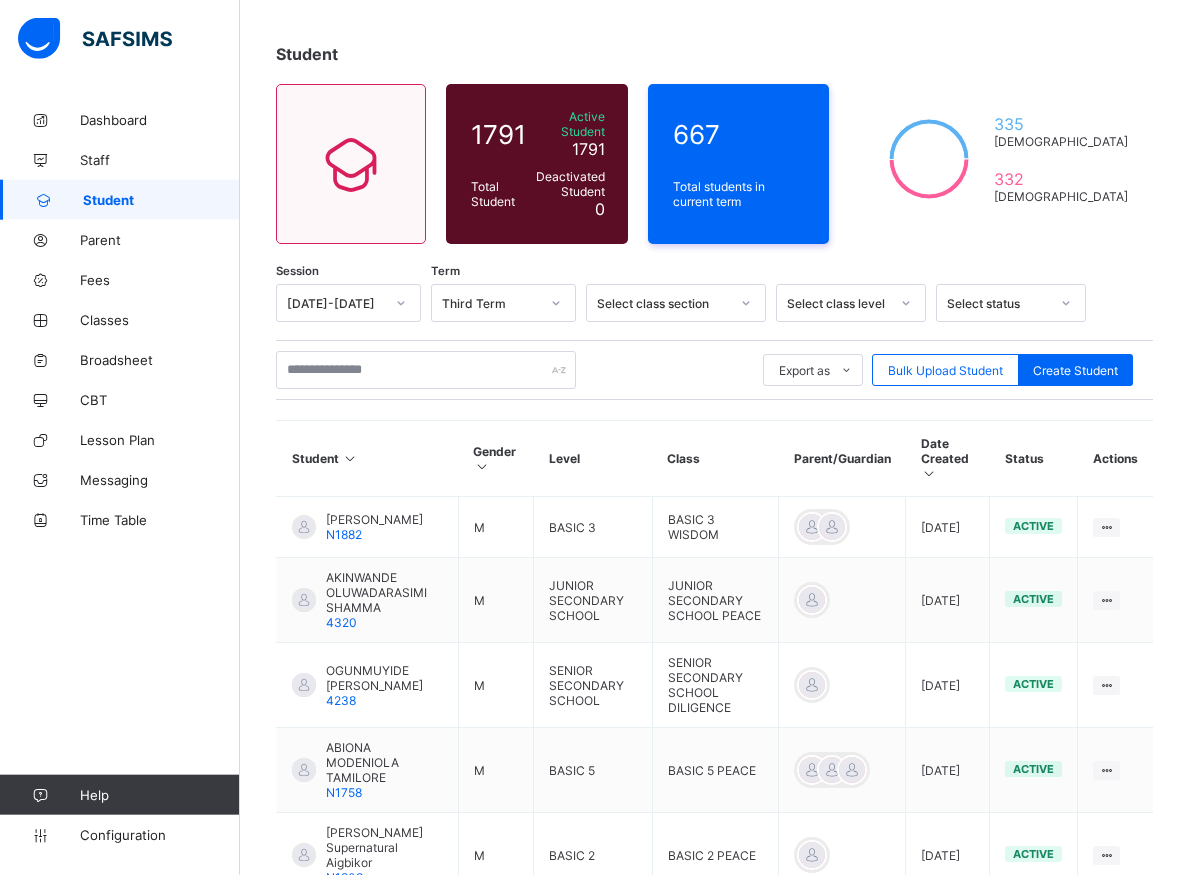 scroll, scrollTop: 0, scrollLeft: 0, axis: both 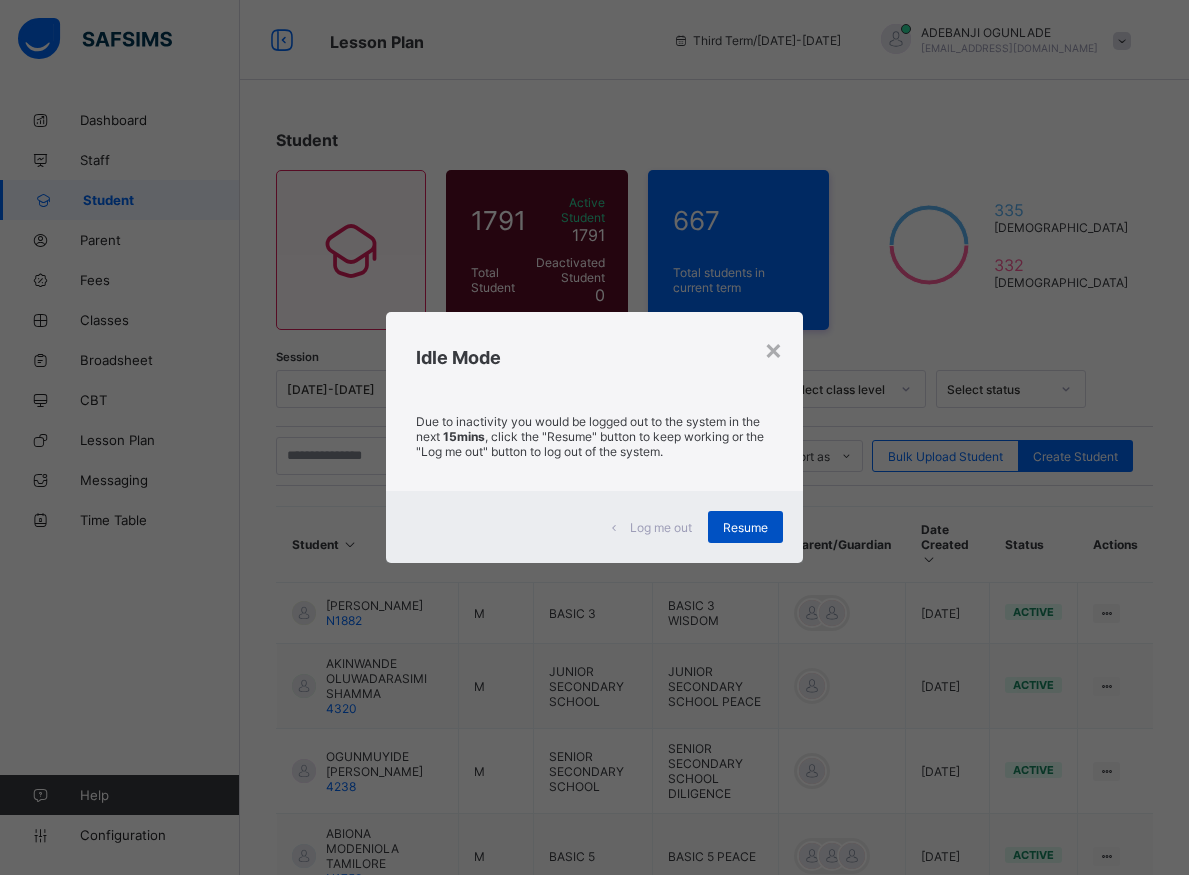 click on "Resume" at bounding box center [745, 527] 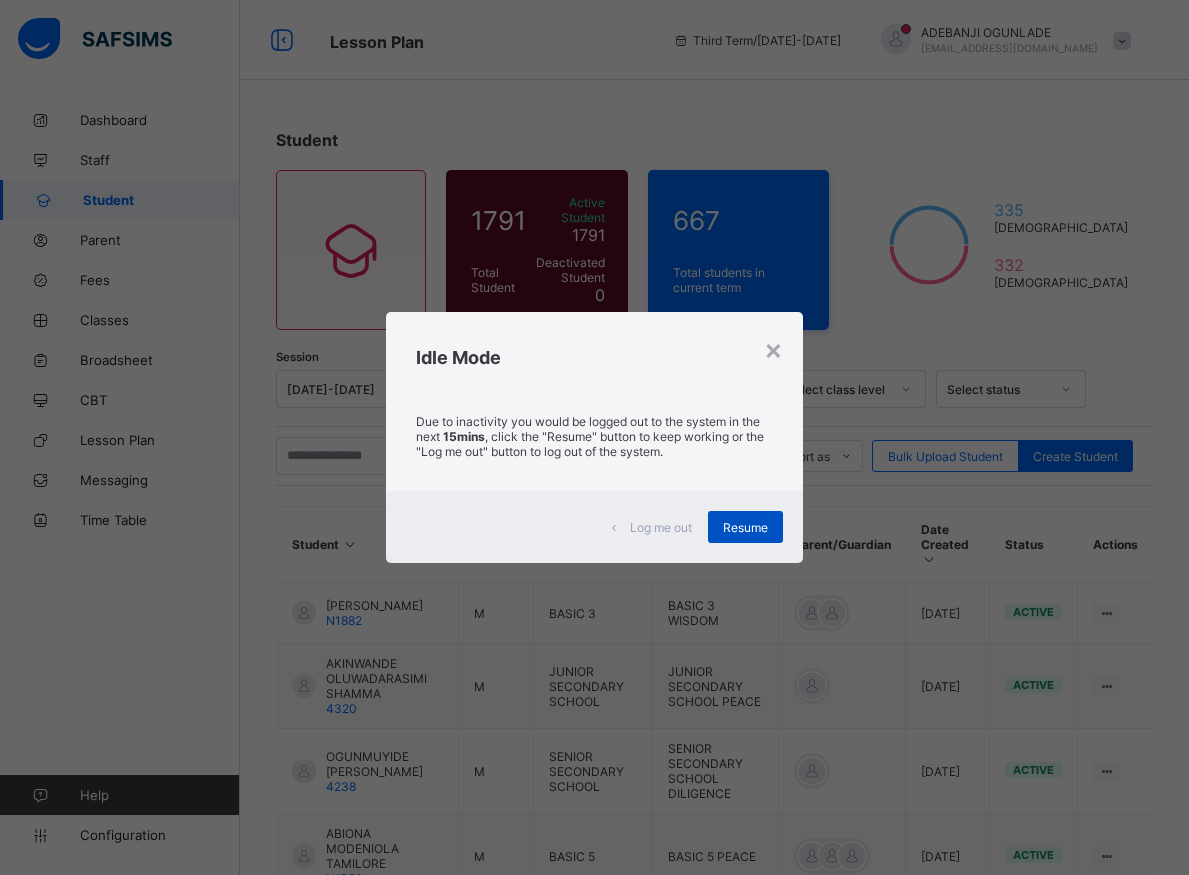 click on "Resume" at bounding box center (745, 527) 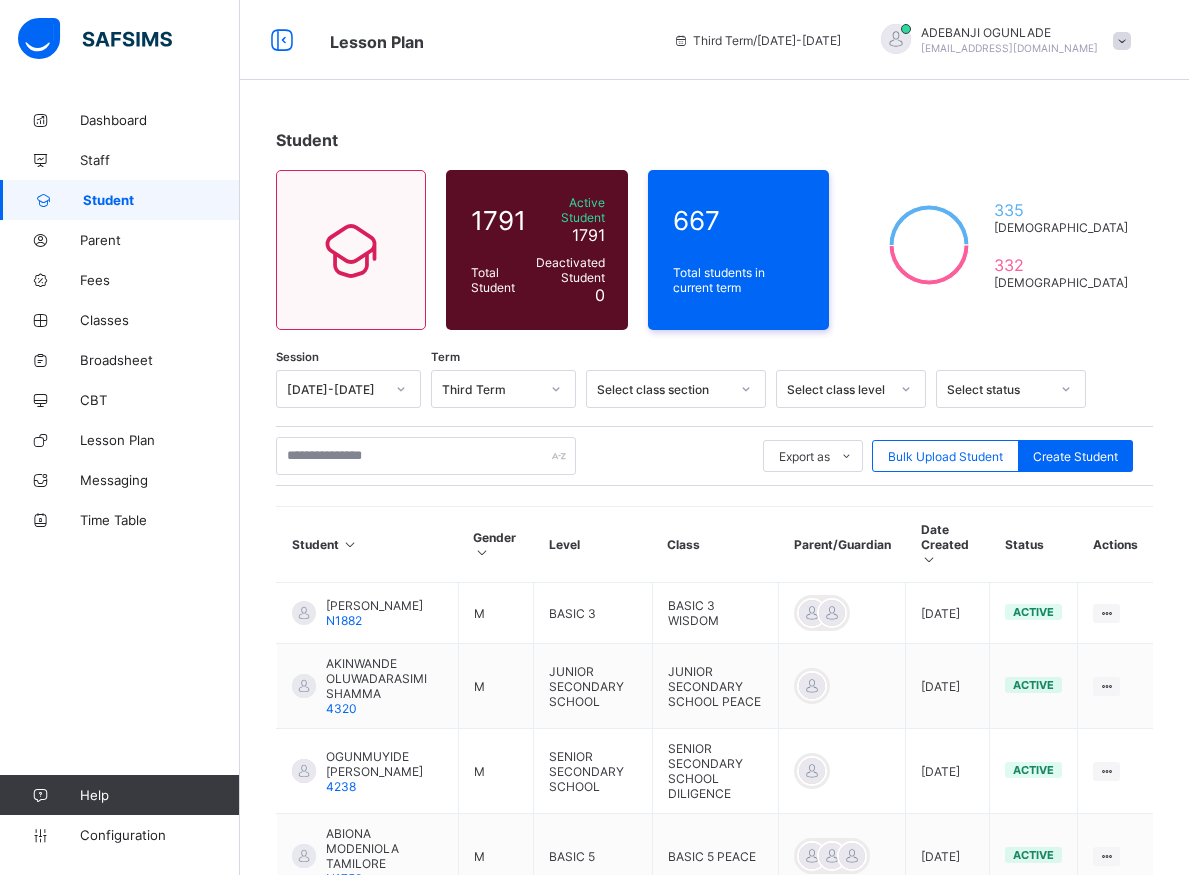 click on "Dashboard Staff Student Parent Fees Classes Broadsheet CBT Lesson Plan Messaging Time Table   Help   Configuration" at bounding box center [120, 477] 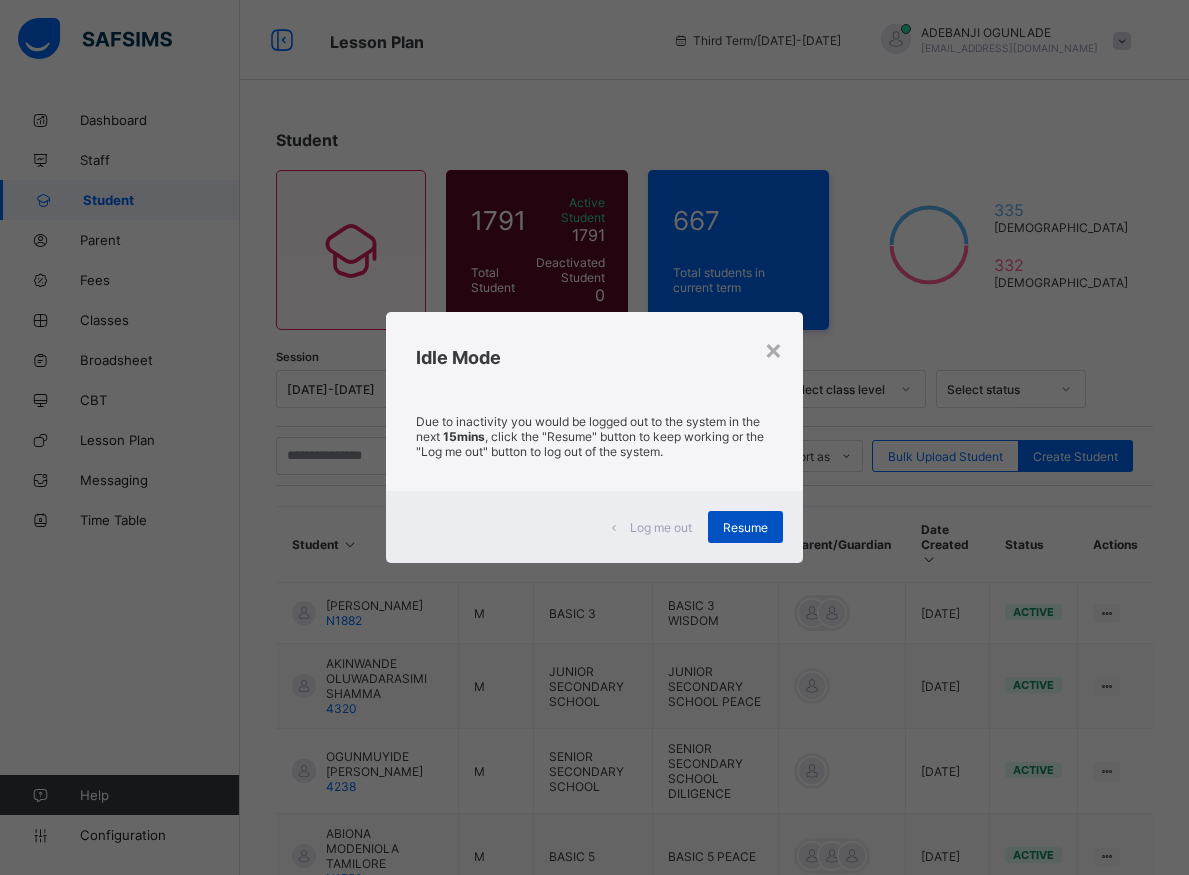 click on "Resume" at bounding box center (745, 527) 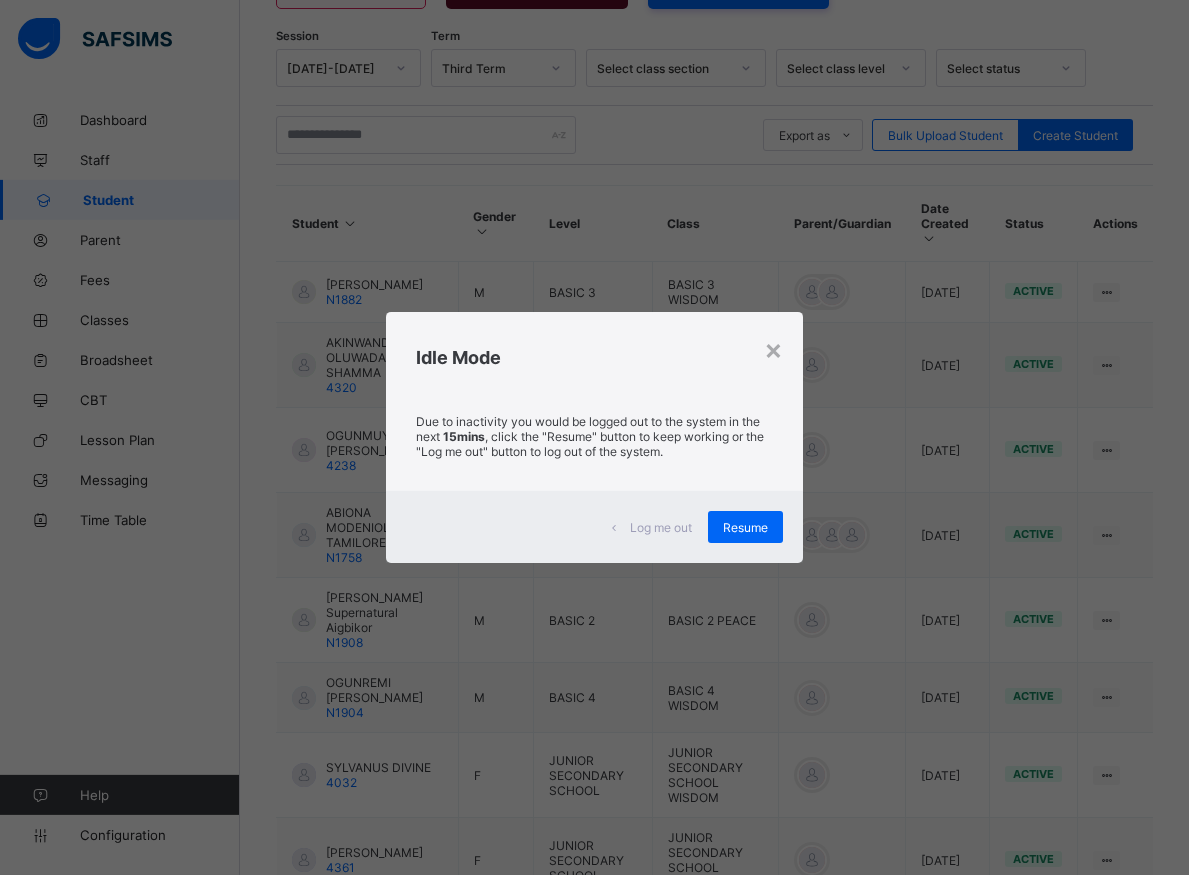 scroll, scrollTop: 593, scrollLeft: 0, axis: vertical 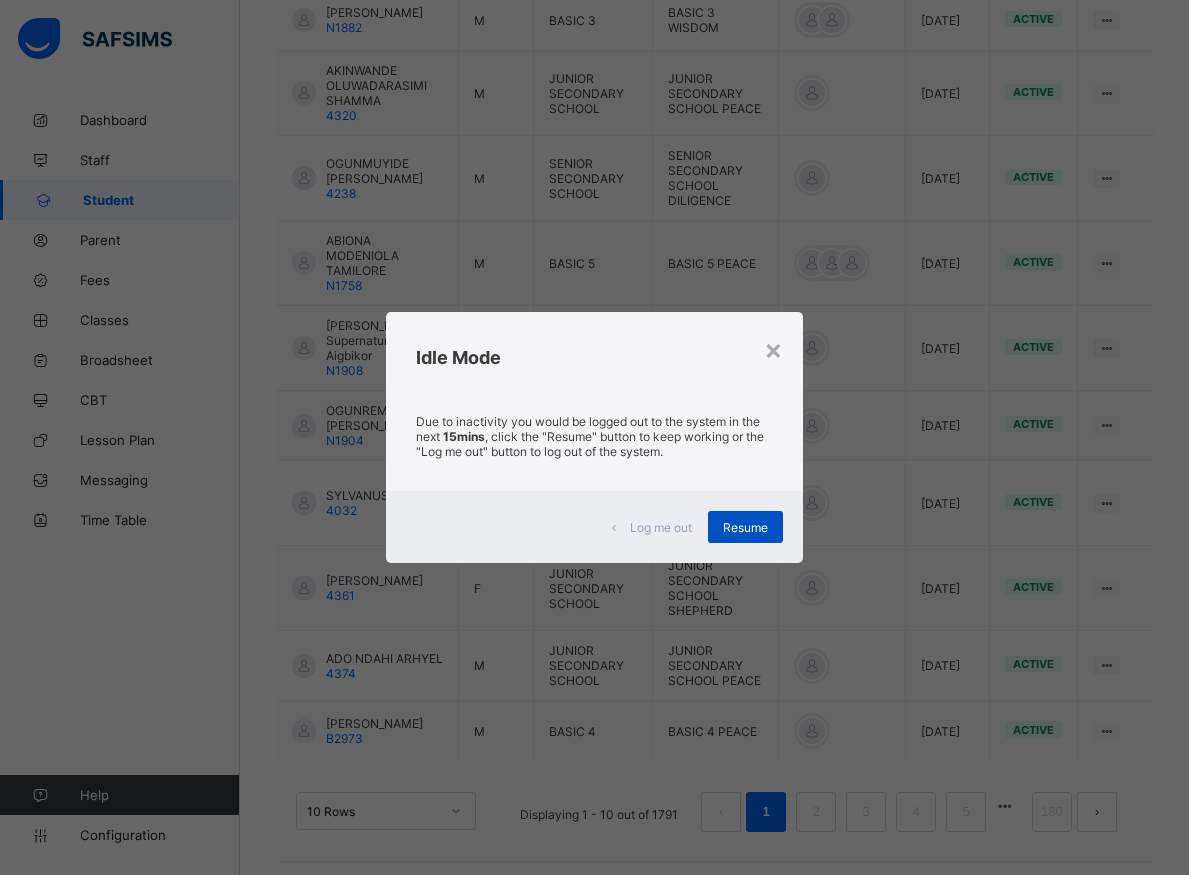 click on "Resume" at bounding box center [745, 527] 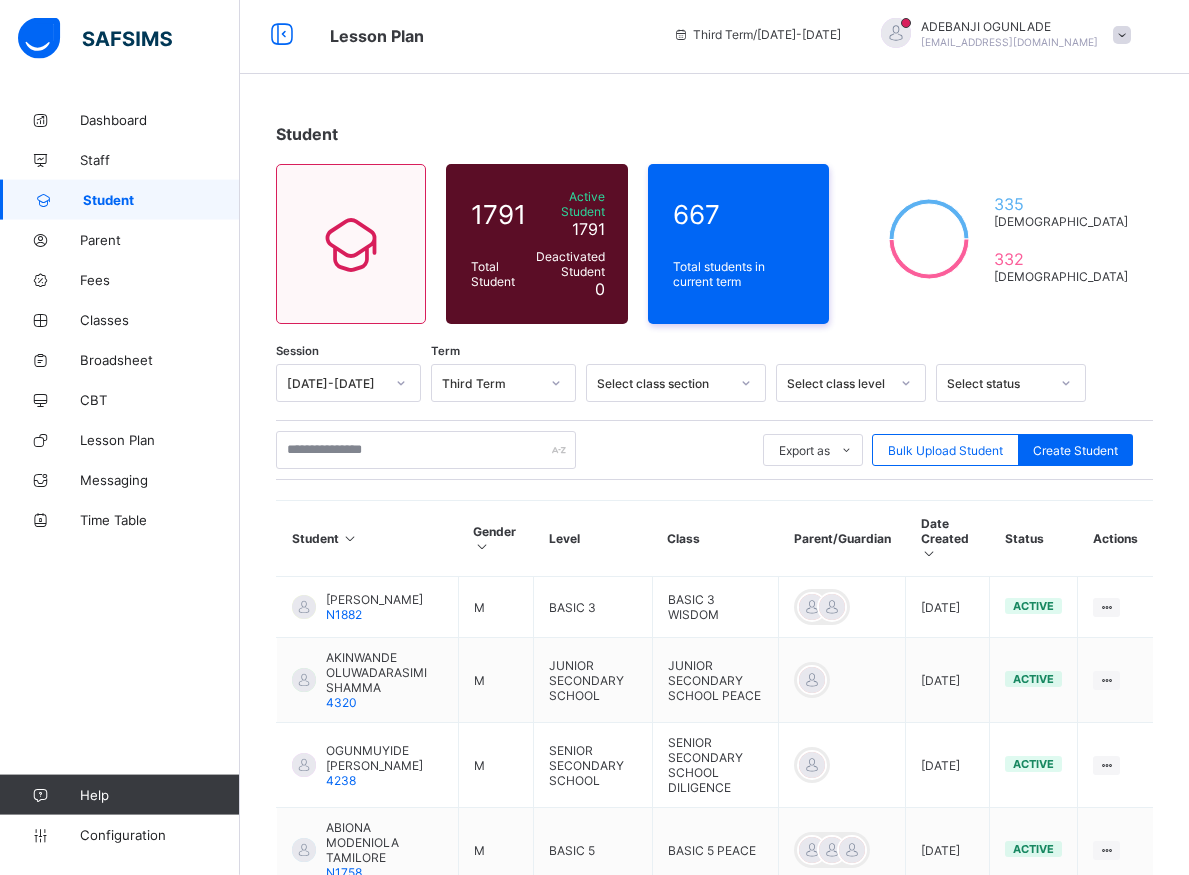 scroll, scrollTop: 0, scrollLeft: 0, axis: both 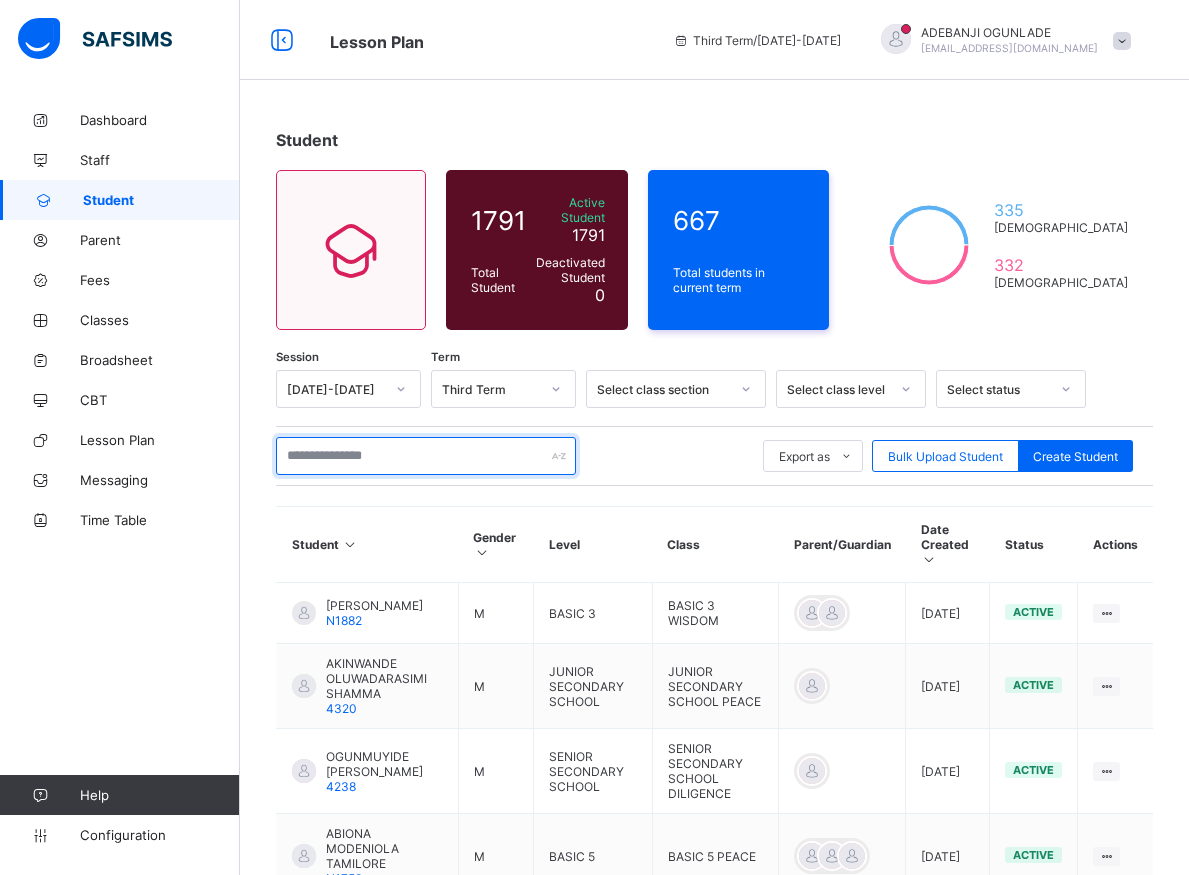 click at bounding box center [426, 456] 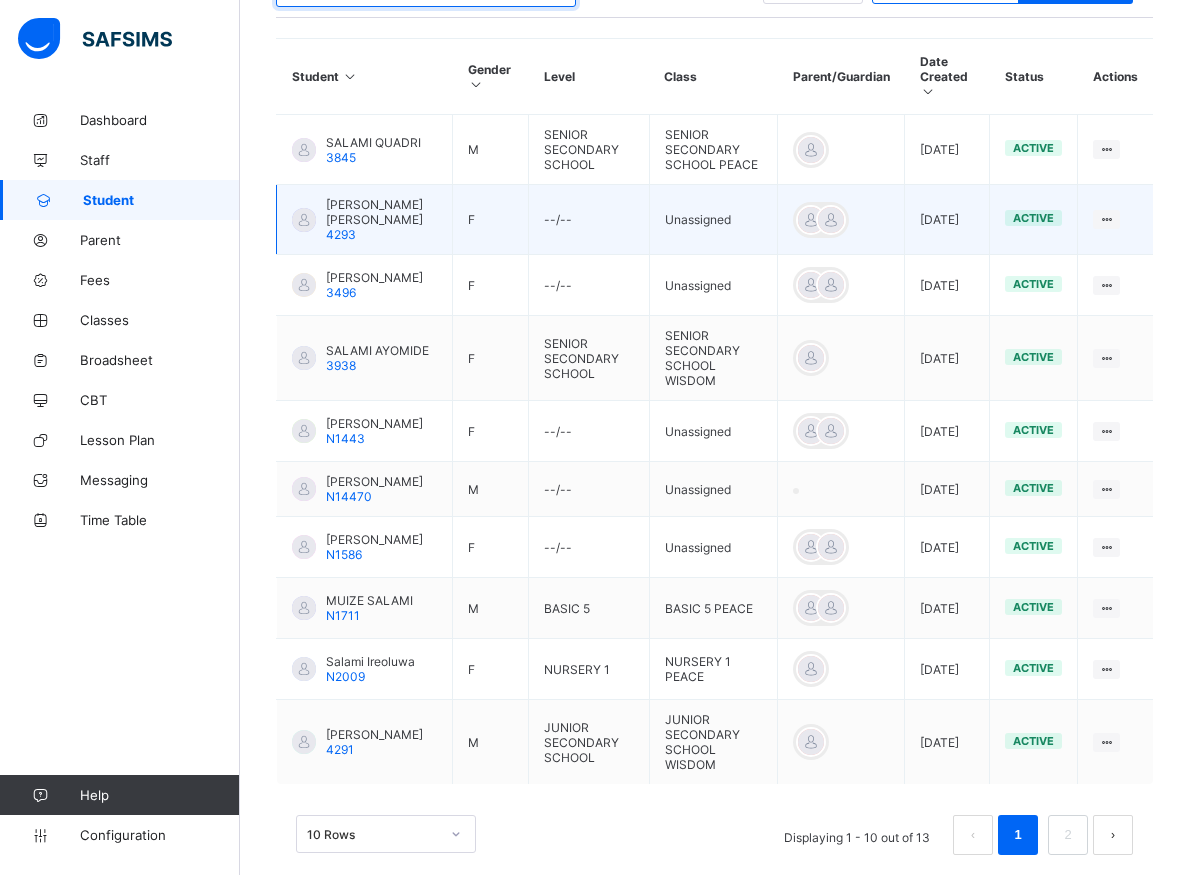 scroll, scrollTop: 510, scrollLeft: 0, axis: vertical 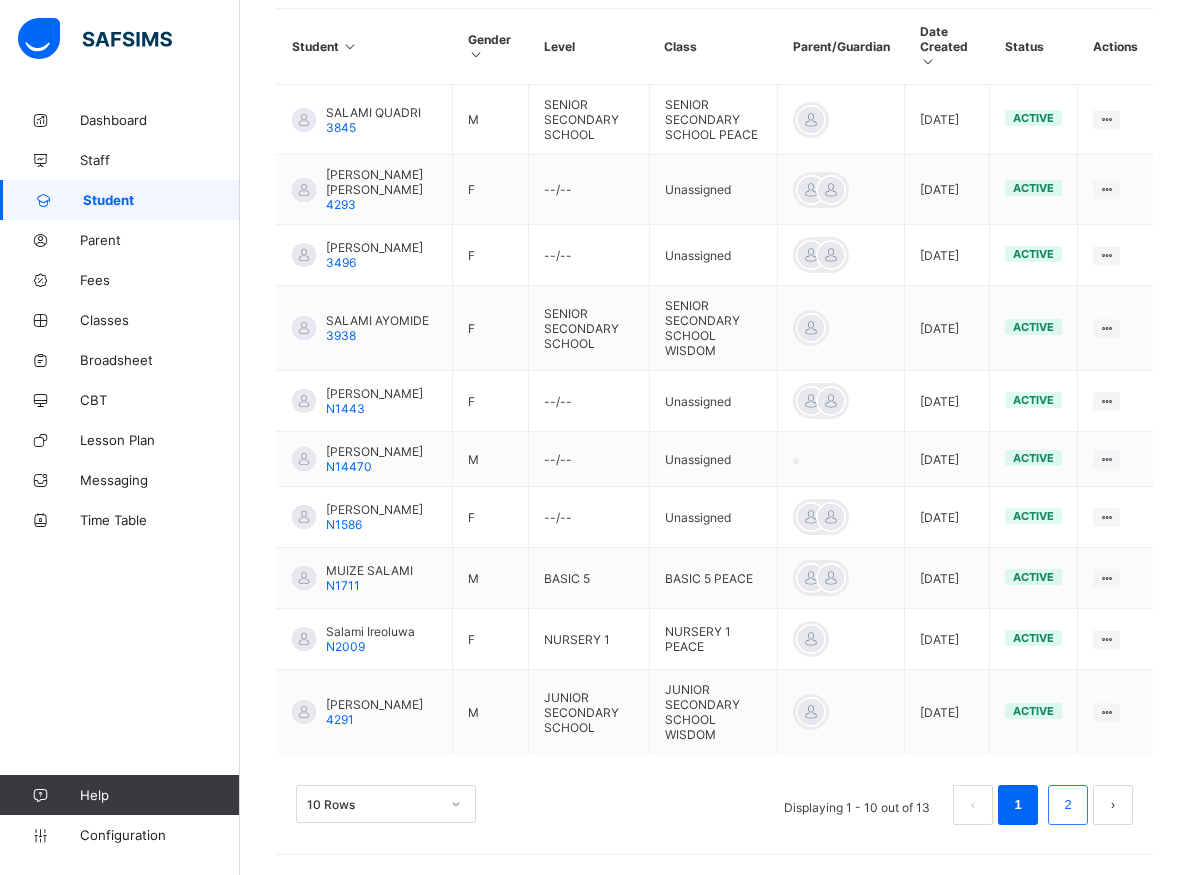 type on "*****" 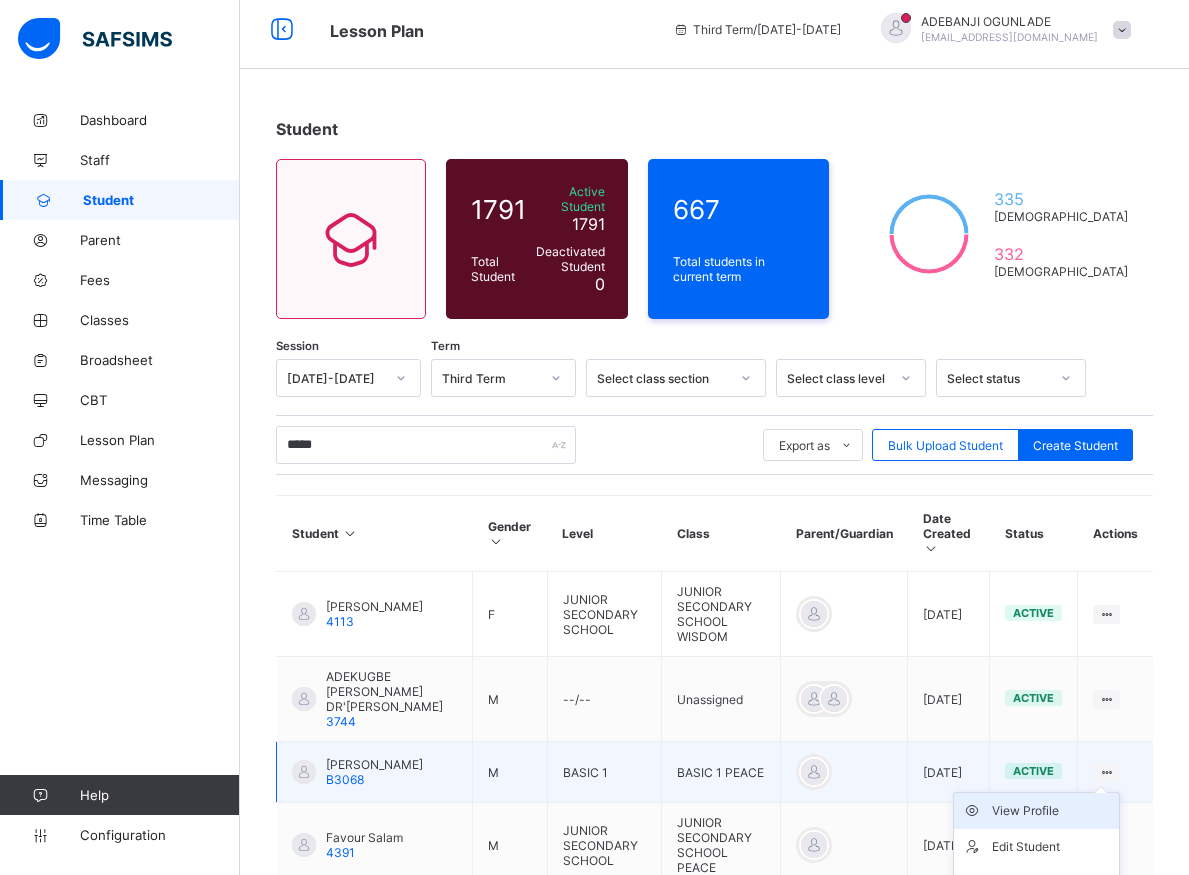 click on "View Profile" at bounding box center [1051, 811] 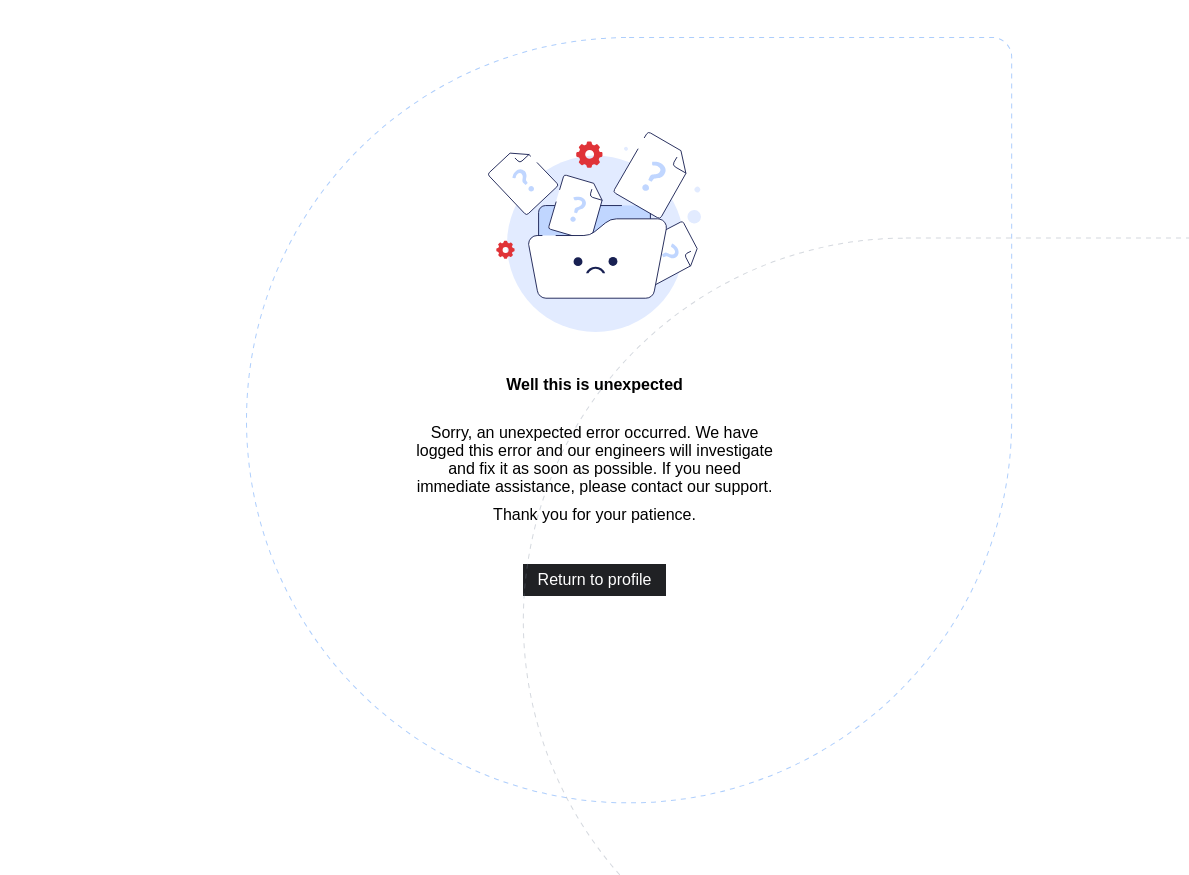 click on "Return to profile" at bounding box center (595, 580) 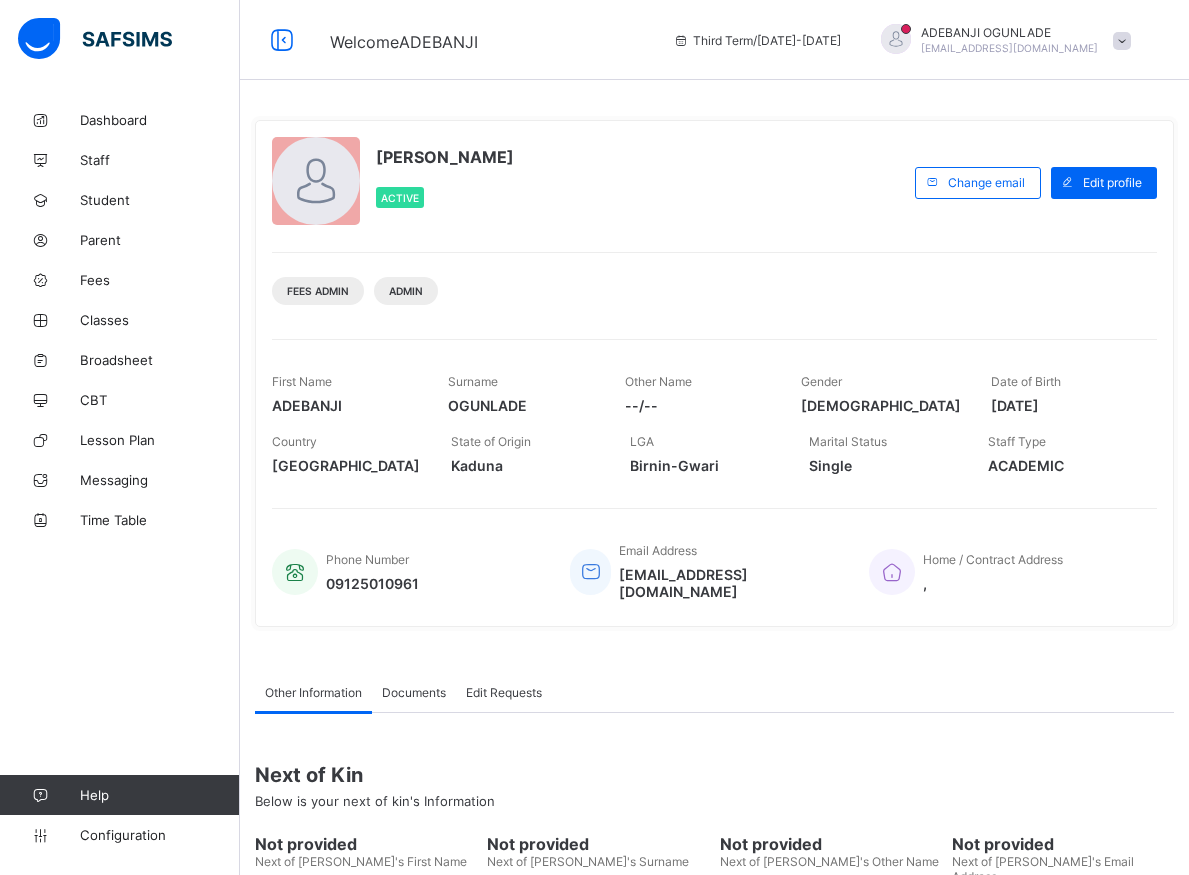 scroll, scrollTop: 0, scrollLeft: 0, axis: both 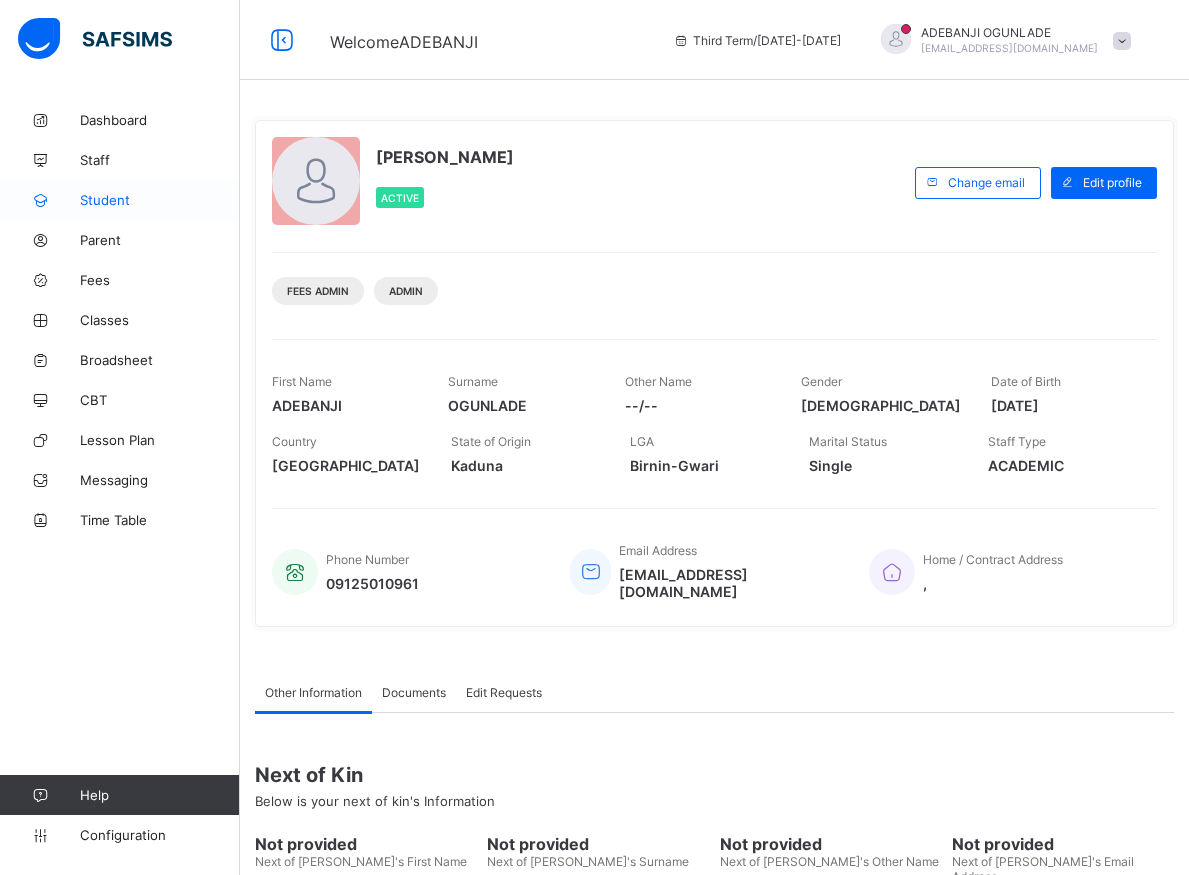click on "Student" at bounding box center (160, 200) 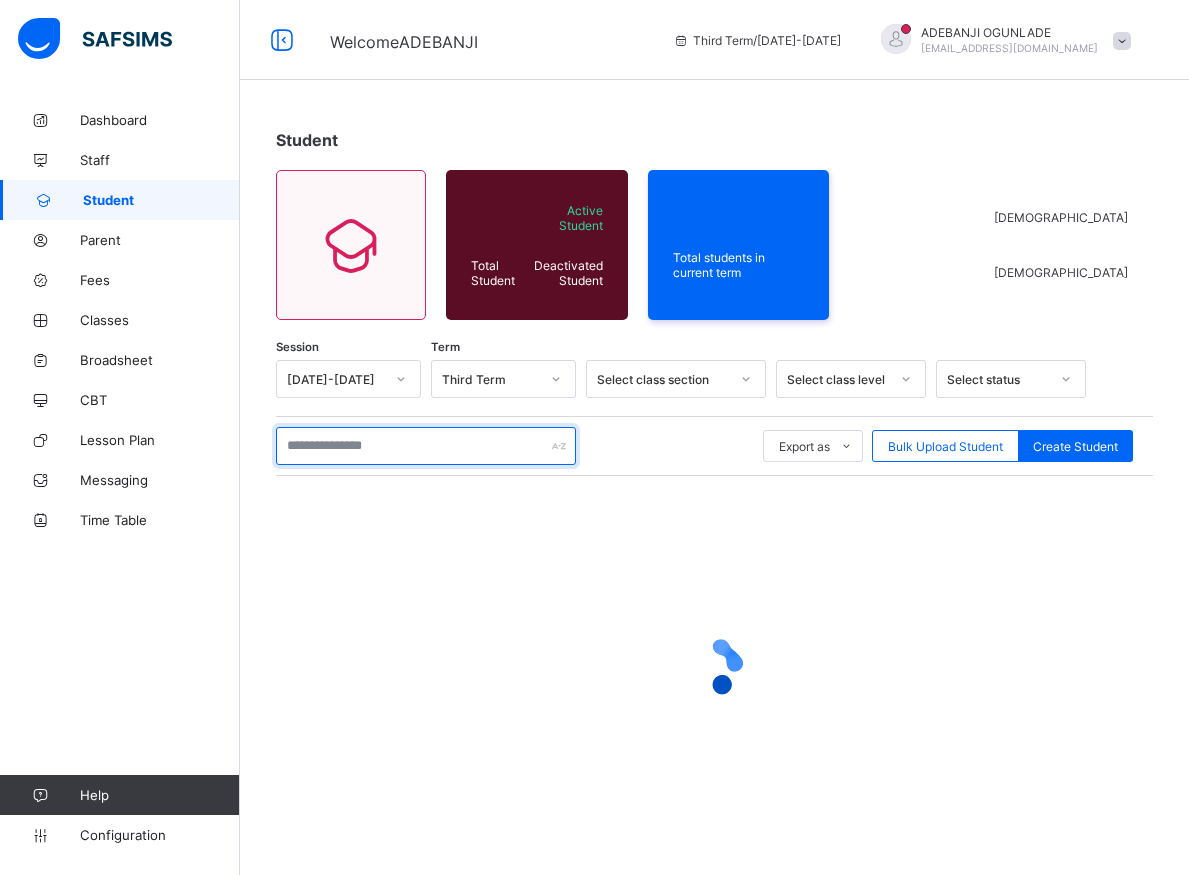 click at bounding box center (426, 446) 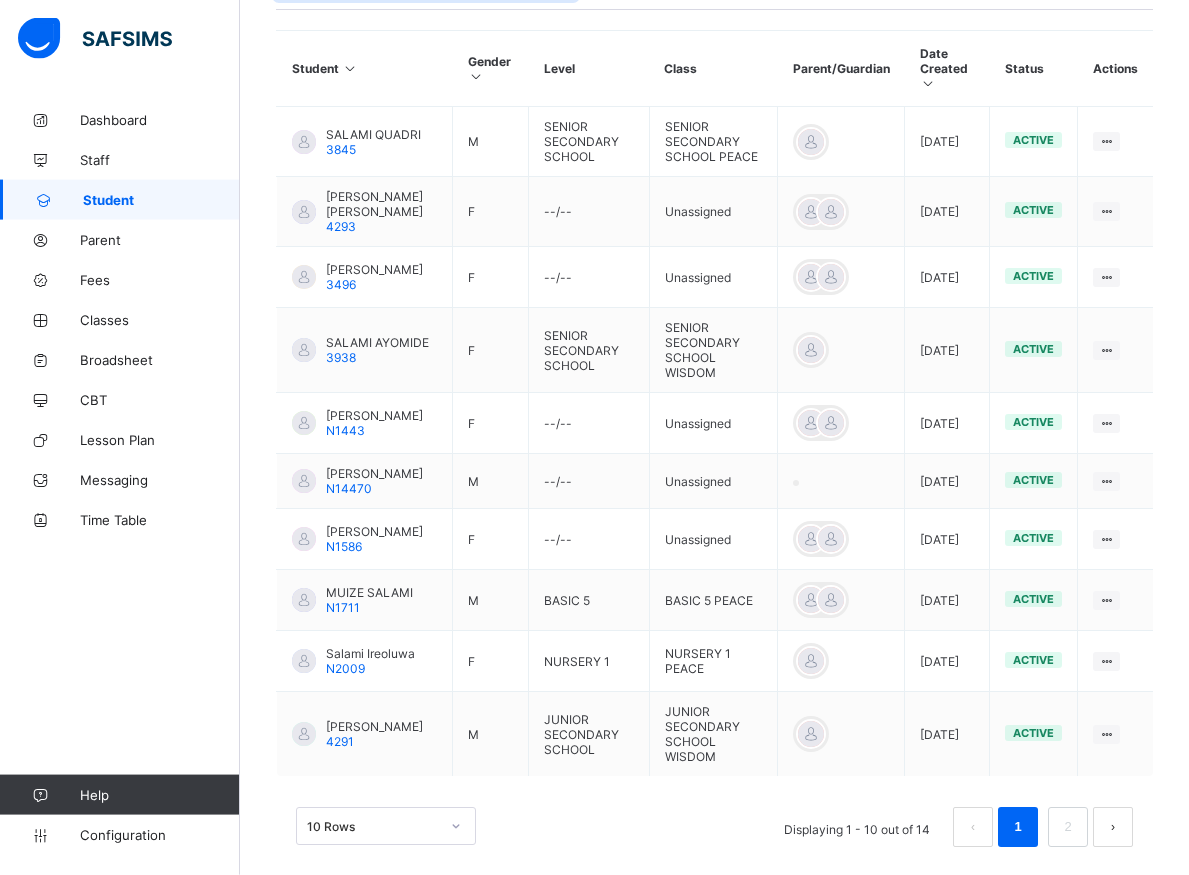 scroll, scrollTop: 510, scrollLeft: 0, axis: vertical 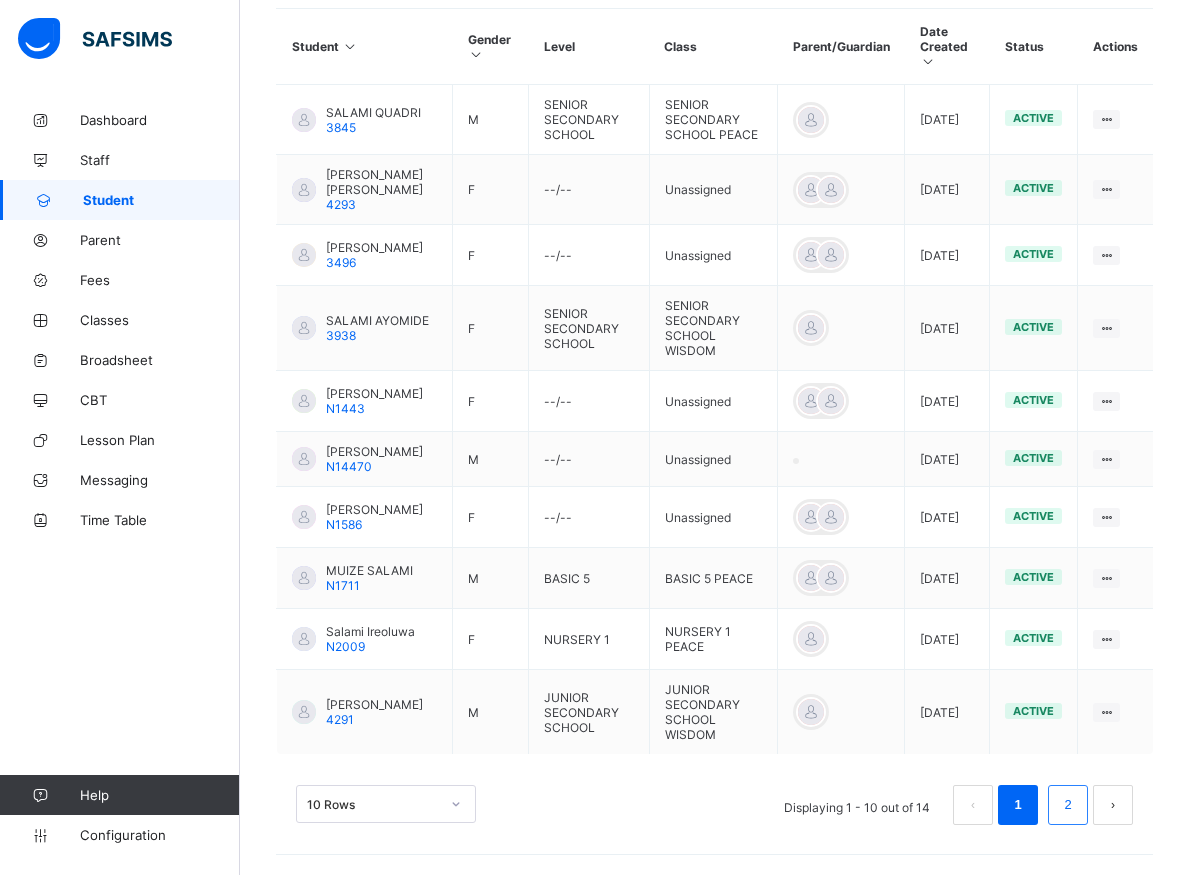 click on "2" at bounding box center [1067, 805] 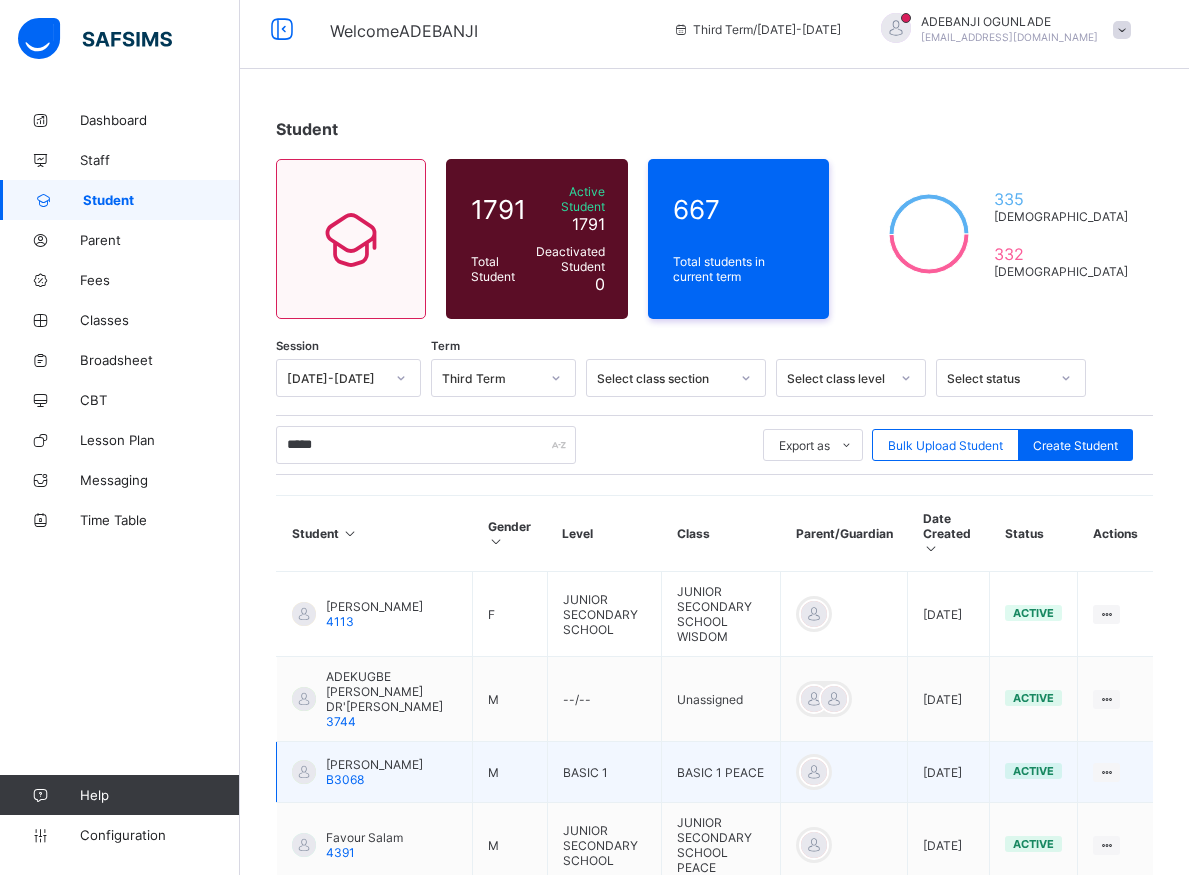 scroll, scrollTop: 113, scrollLeft: 0, axis: vertical 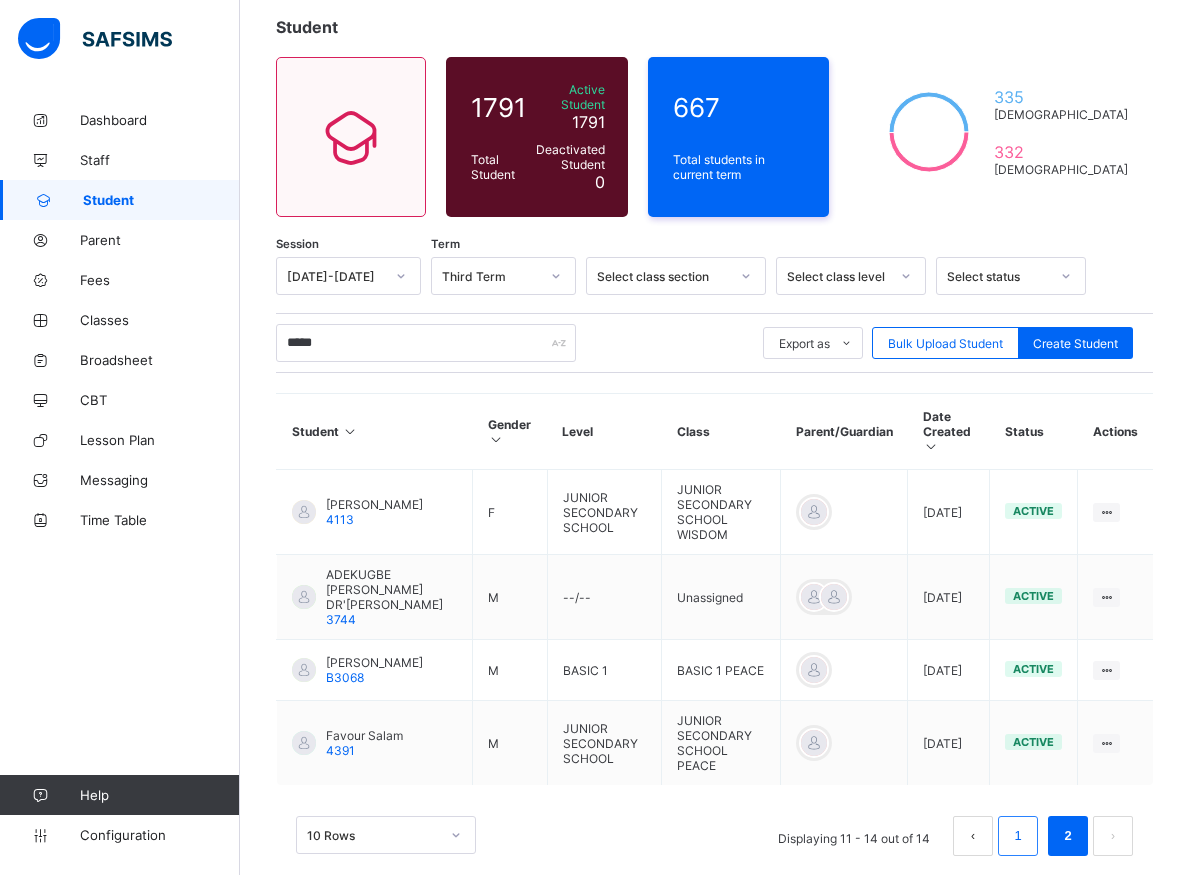 click on "1" at bounding box center (1018, 836) 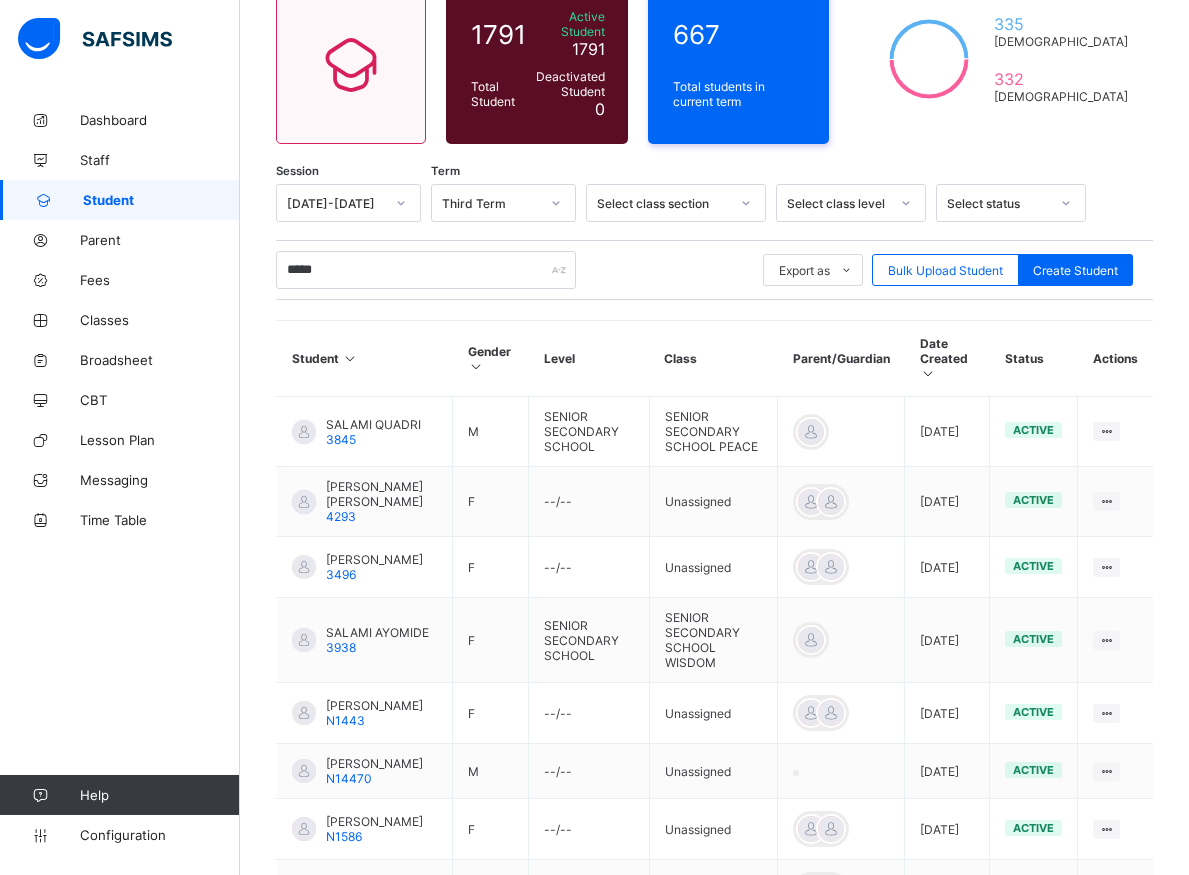 scroll, scrollTop: 113, scrollLeft: 0, axis: vertical 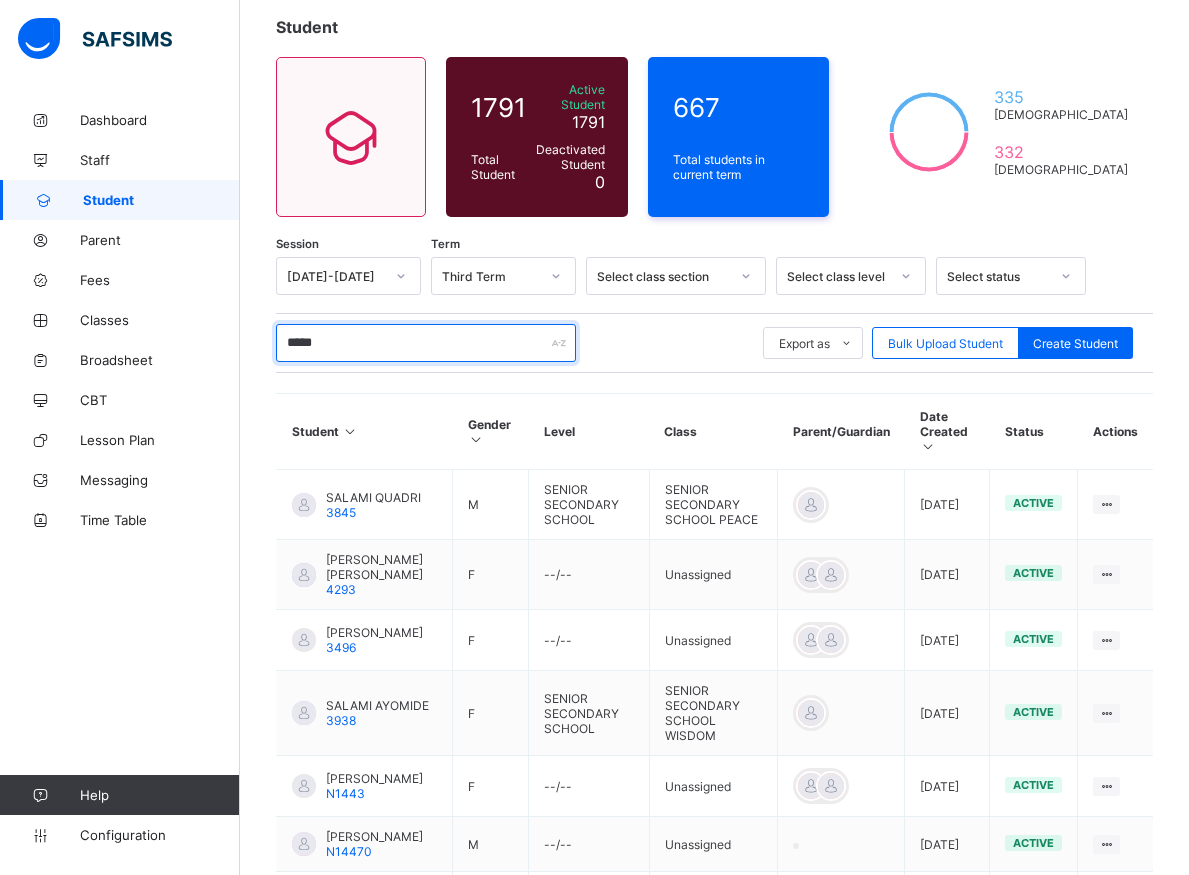 click on "*****" at bounding box center [426, 343] 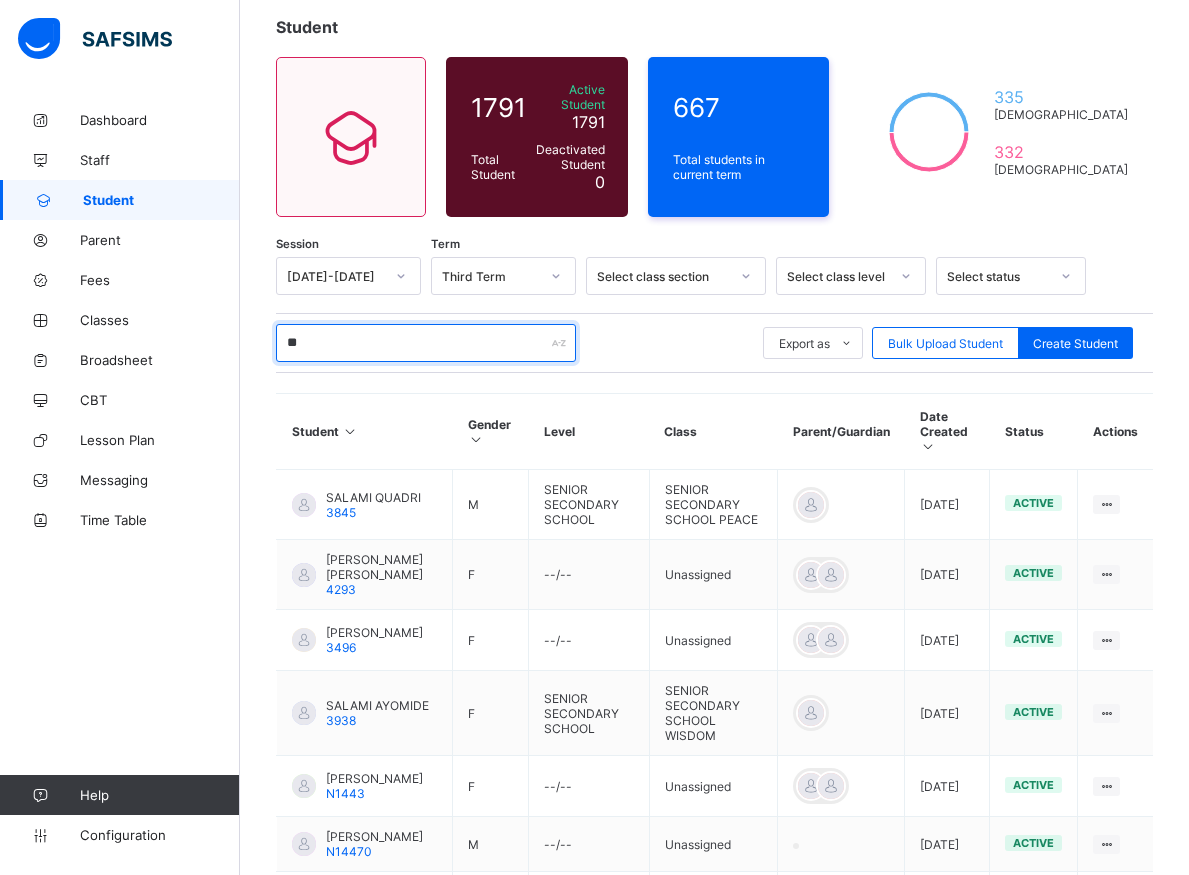 type on "*" 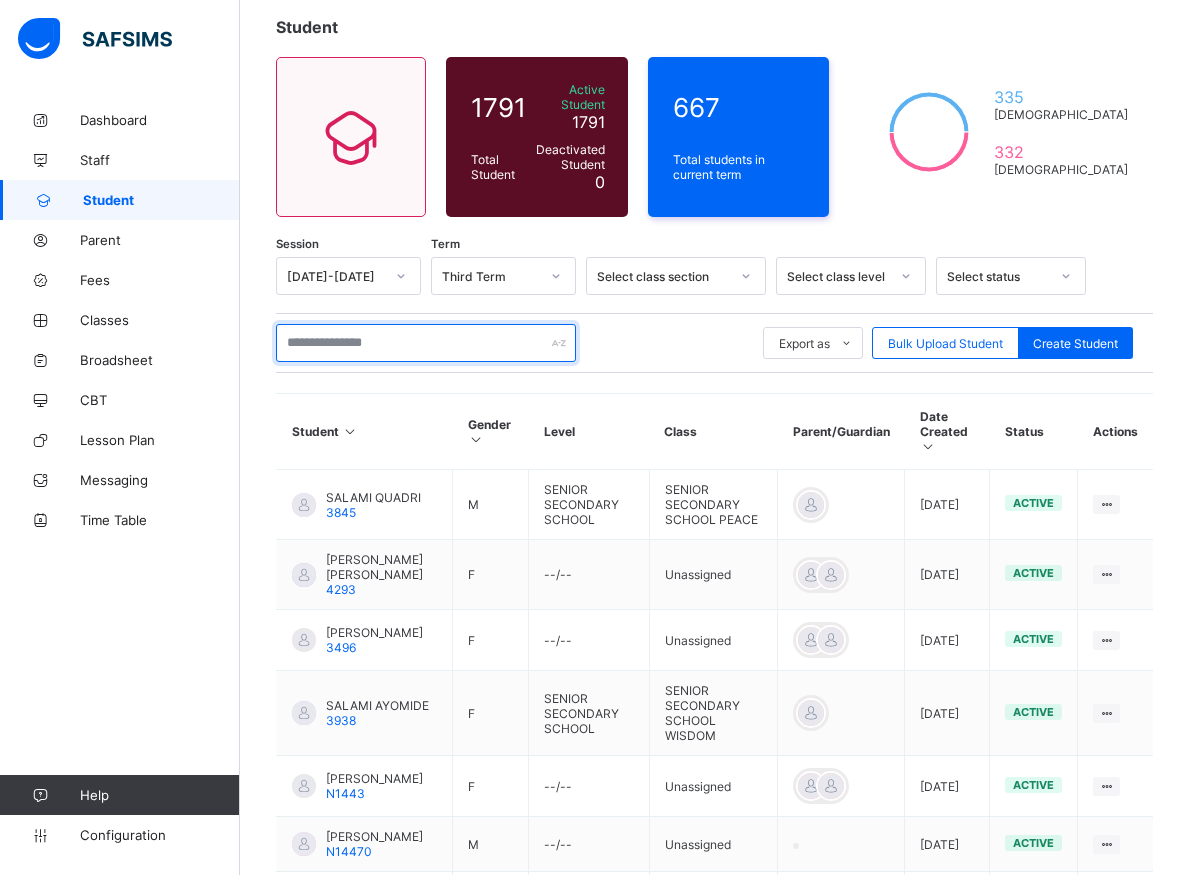 scroll, scrollTop: 11, scrollLeft: 0, axis: vertical 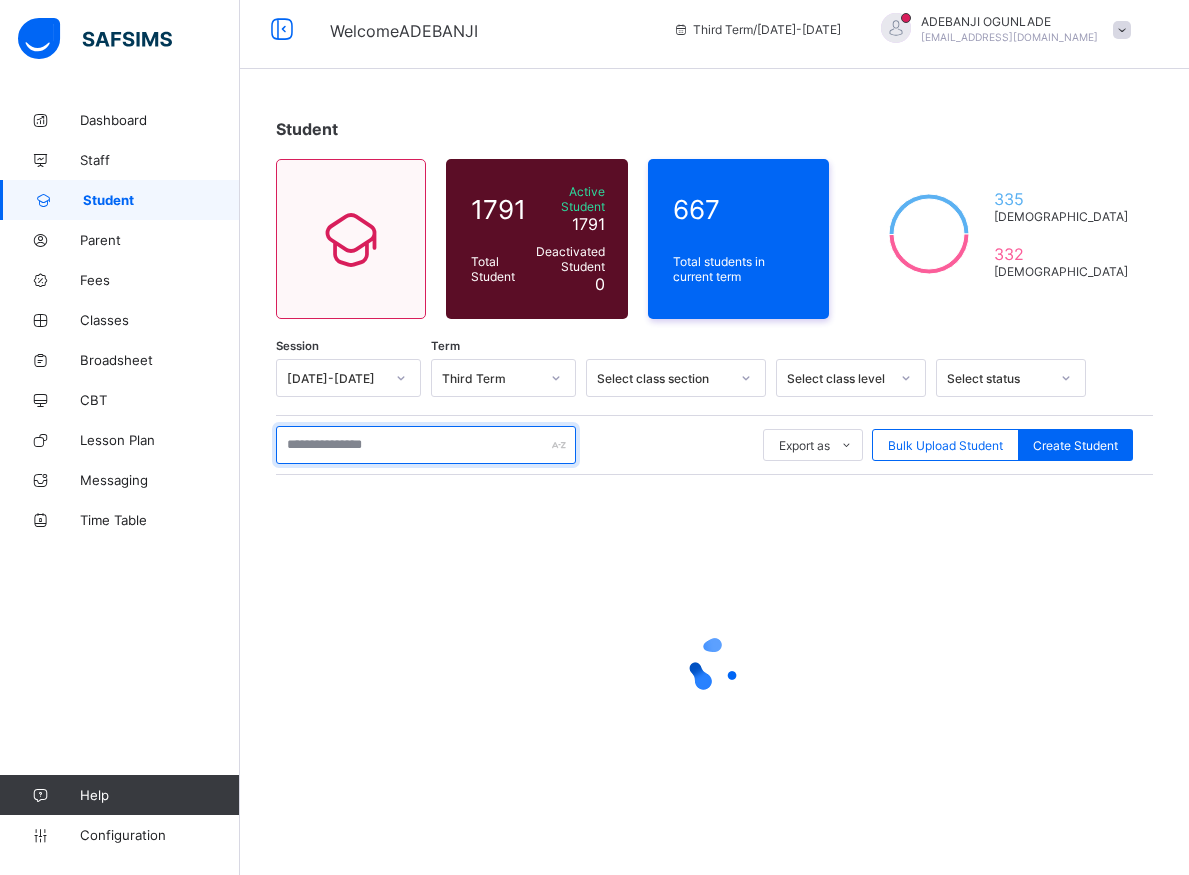 click at bounding box center (426, 445) 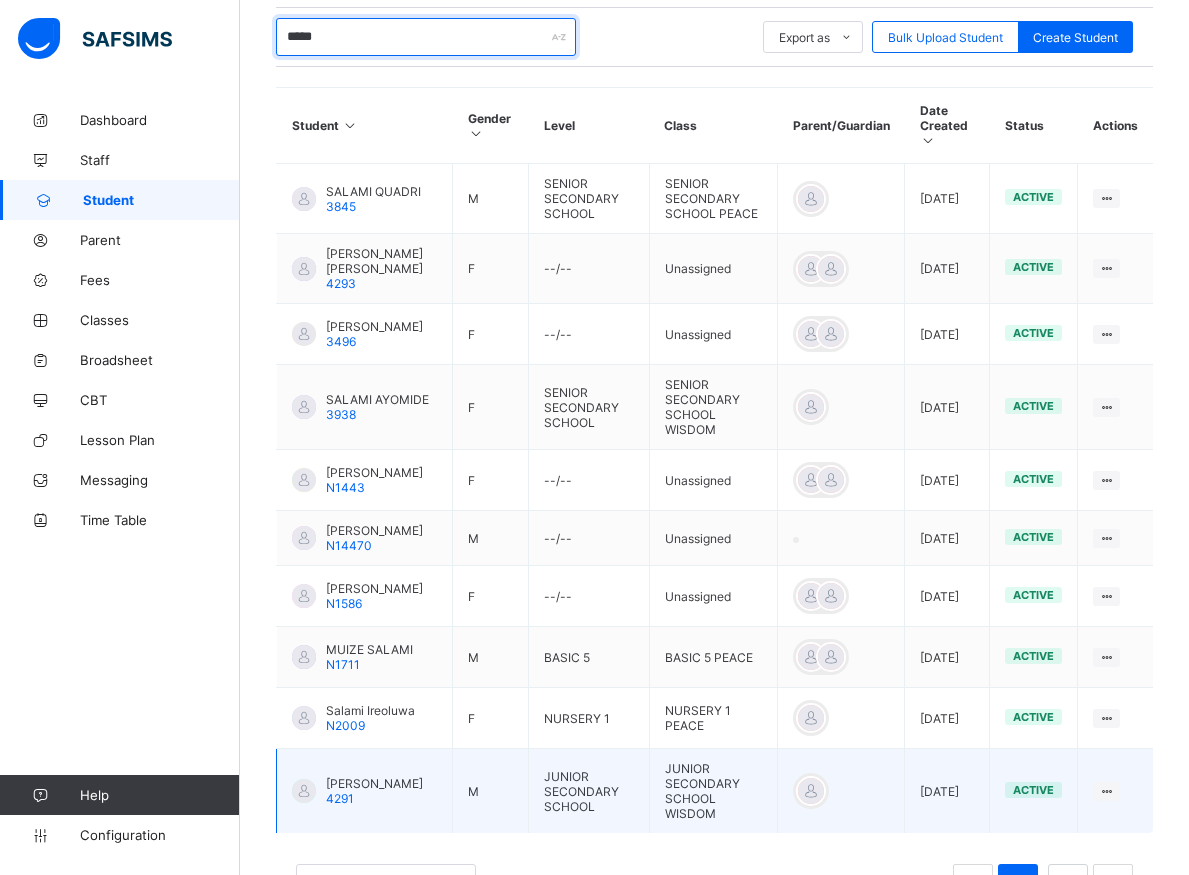 scroll, scrollTop: 521, scrollLeft: 0, axis: vertical 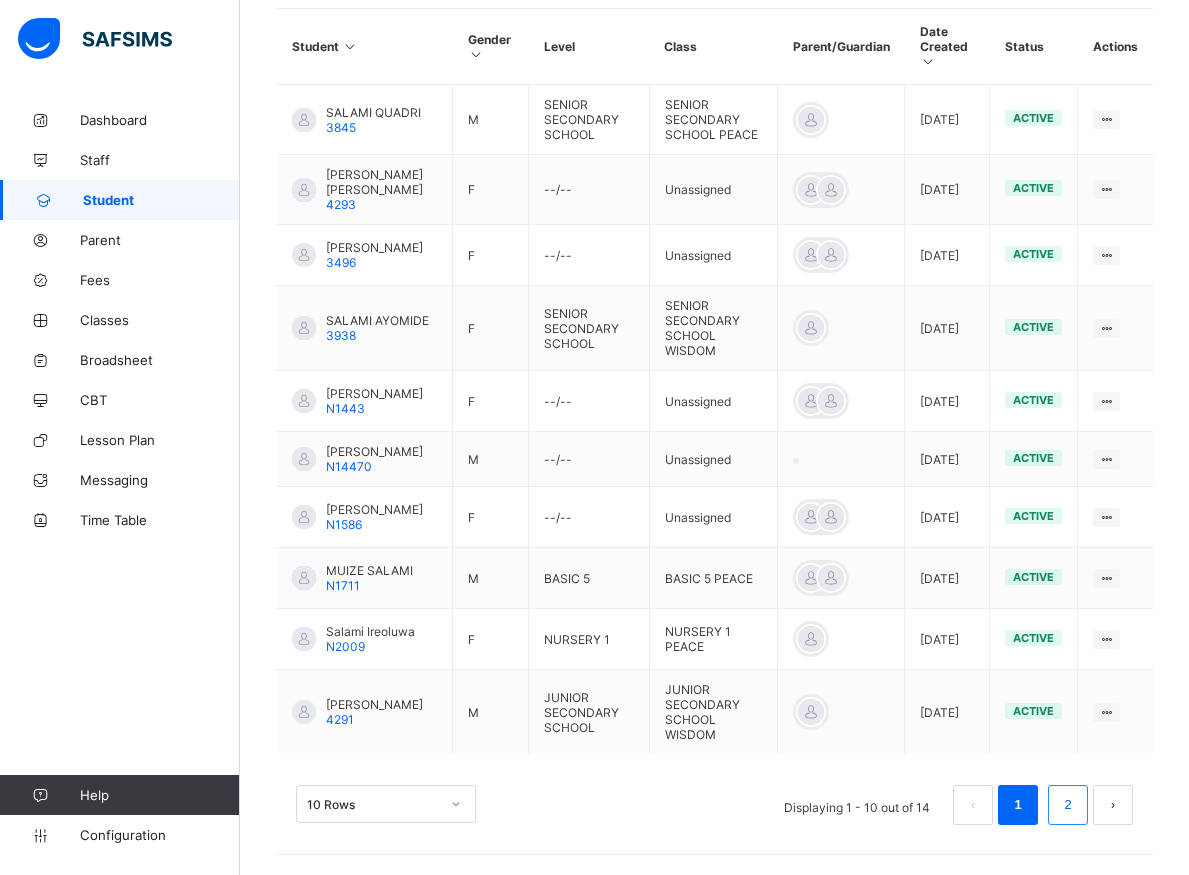type on "*****" 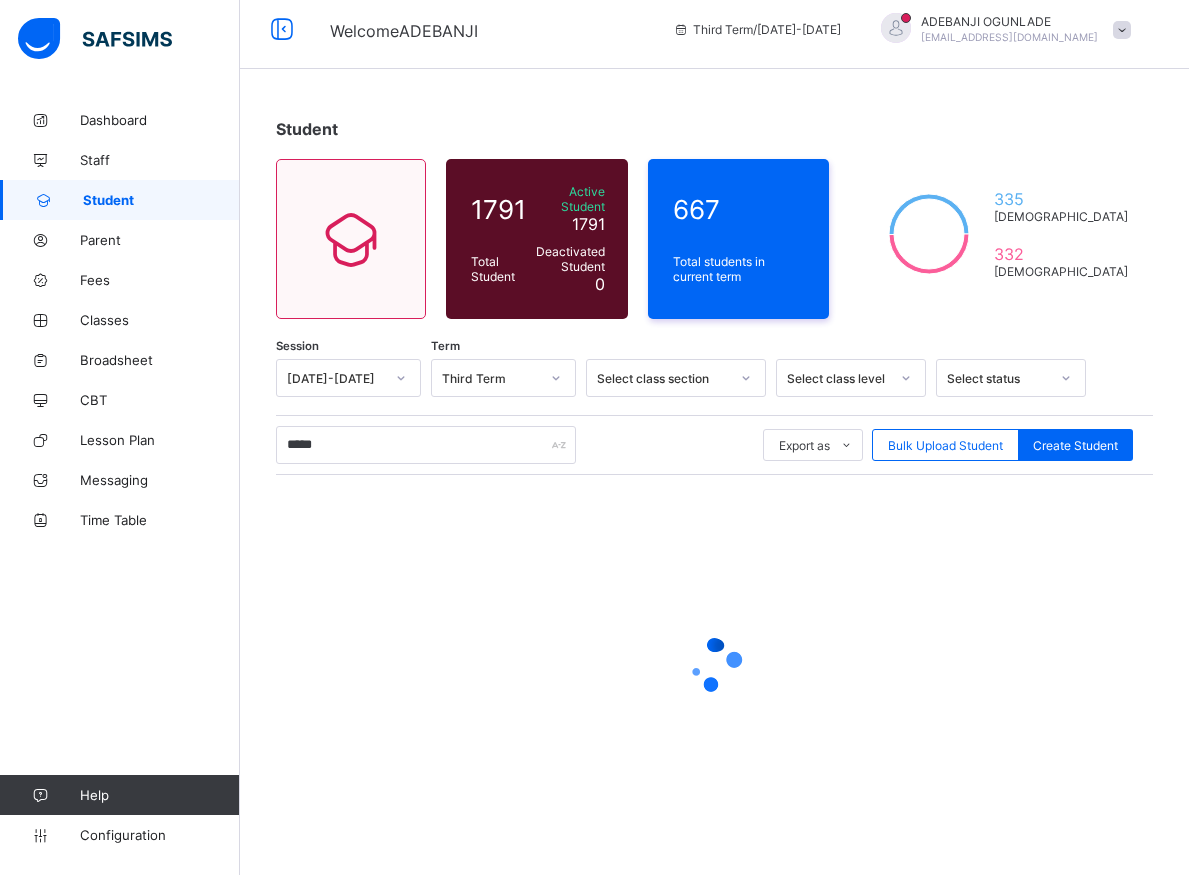click at bounding box center (714, 665) 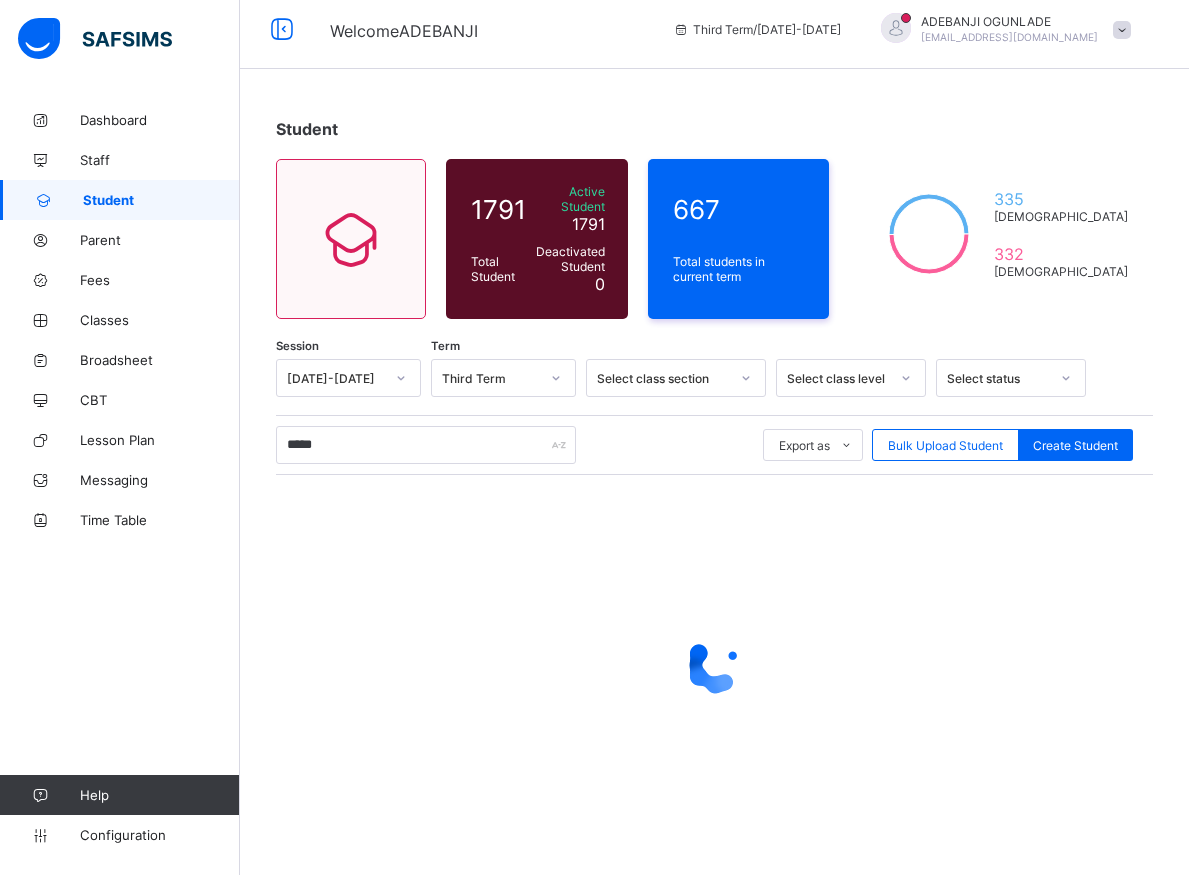 click at bounding box center [714, 665] 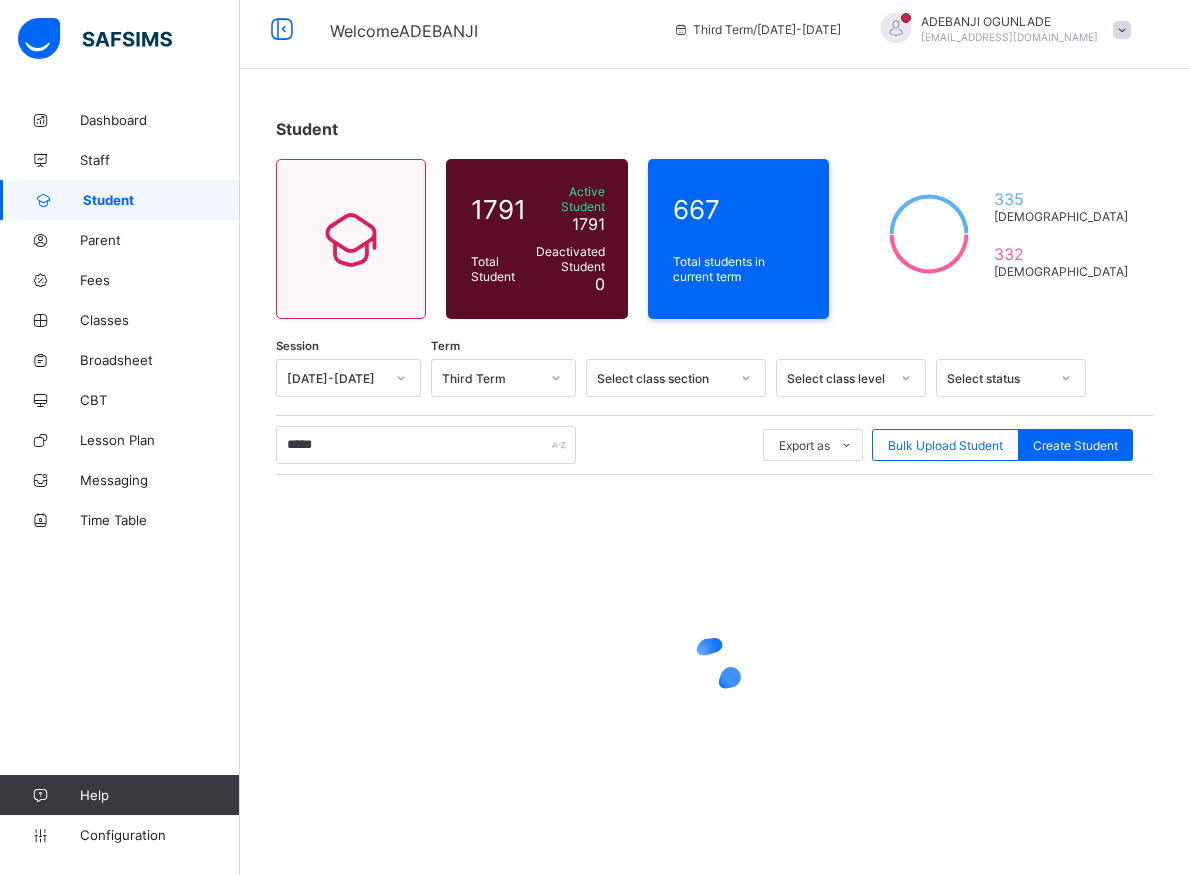 click at bounding box center [714, 665] 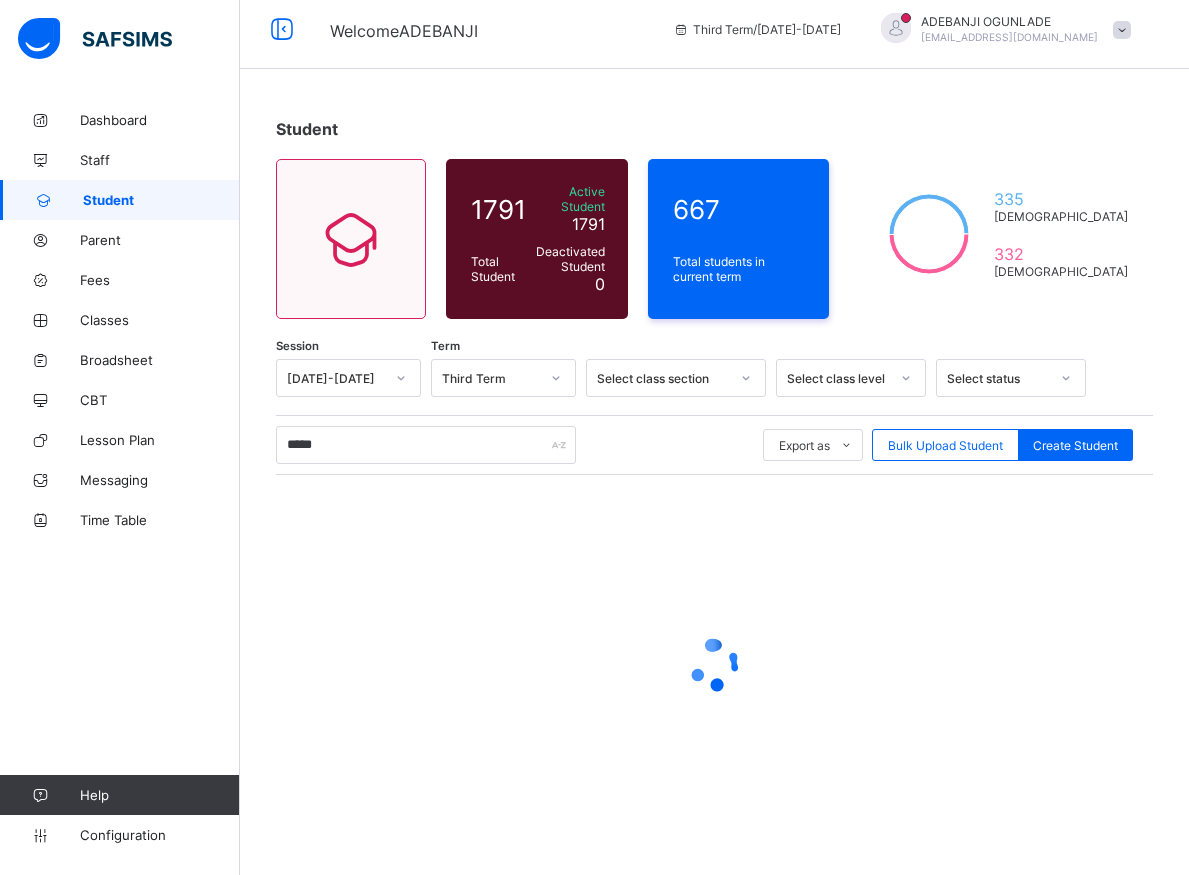 click at bounding box center (714, 665) 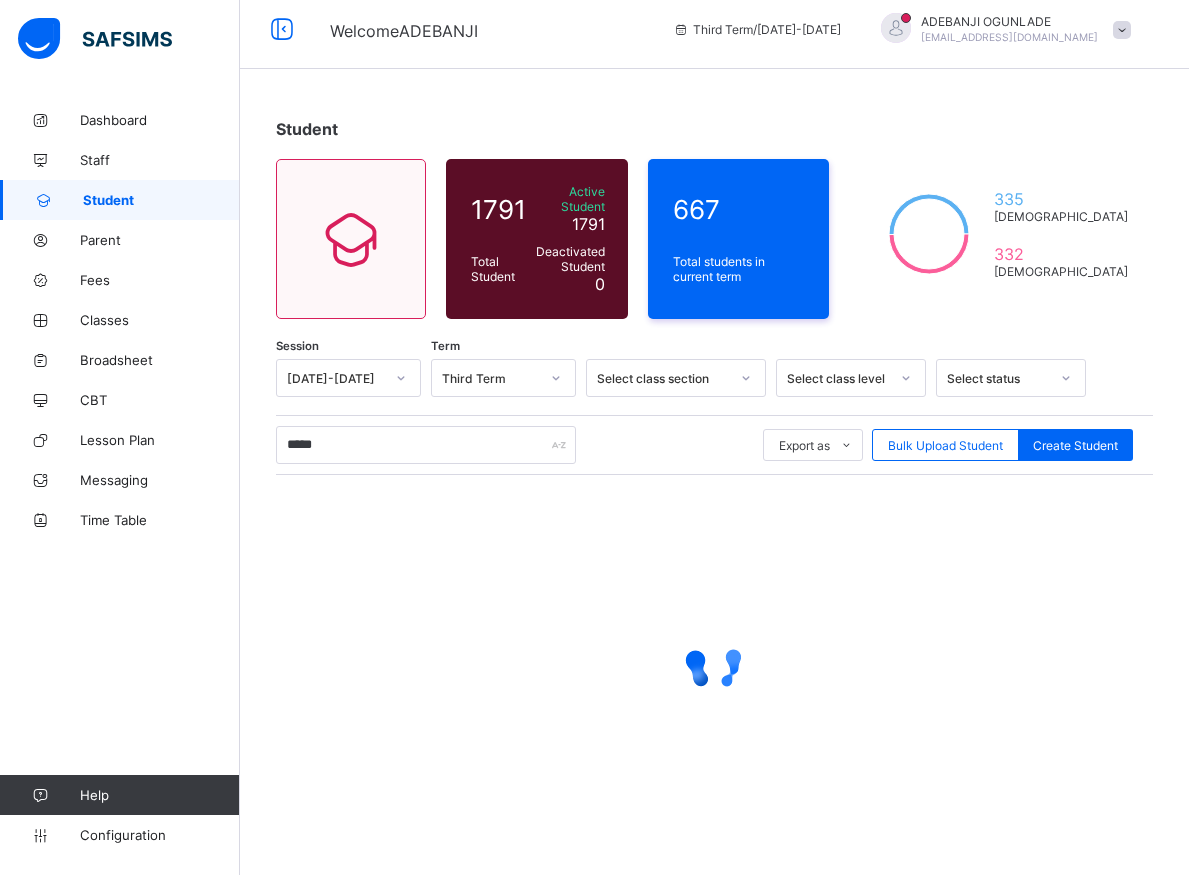 click at bounding box center [714, 665] 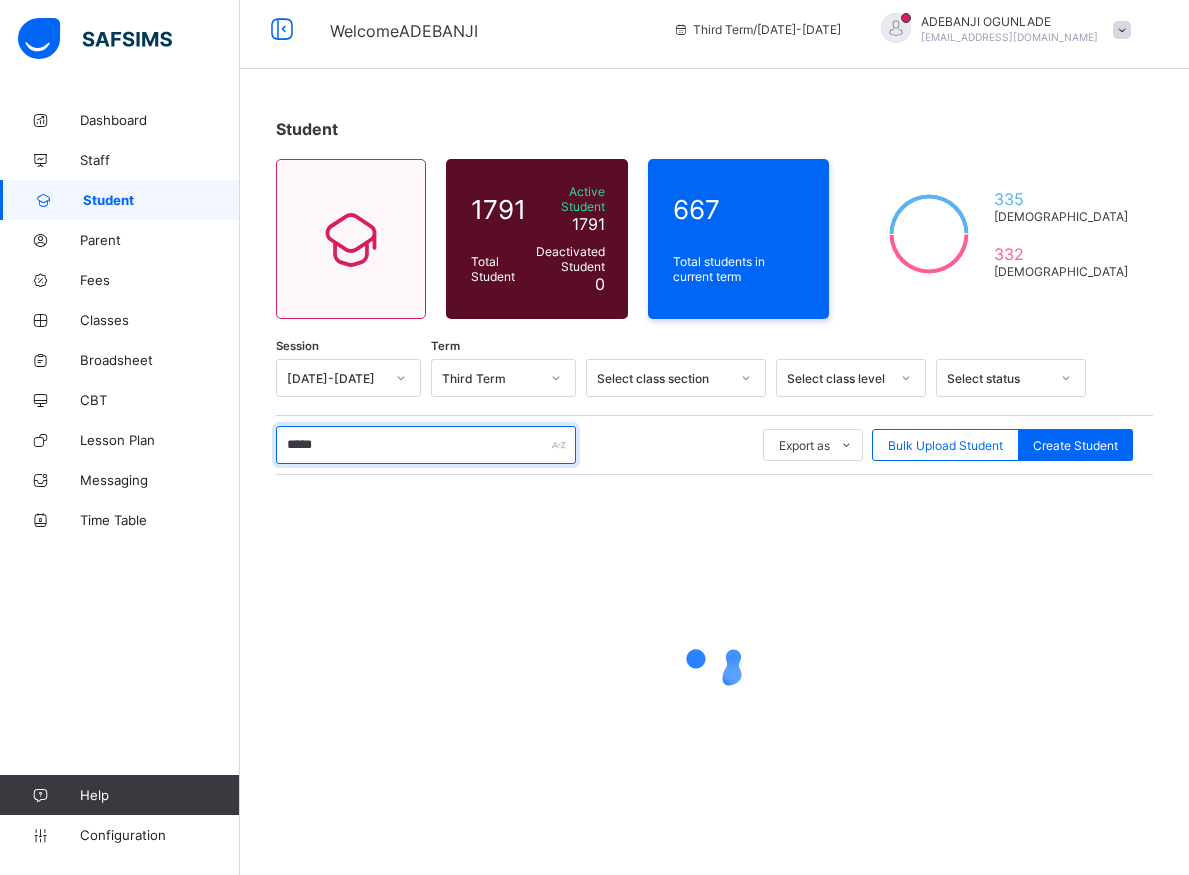 click on "*****" at bounding box center [426, 445] 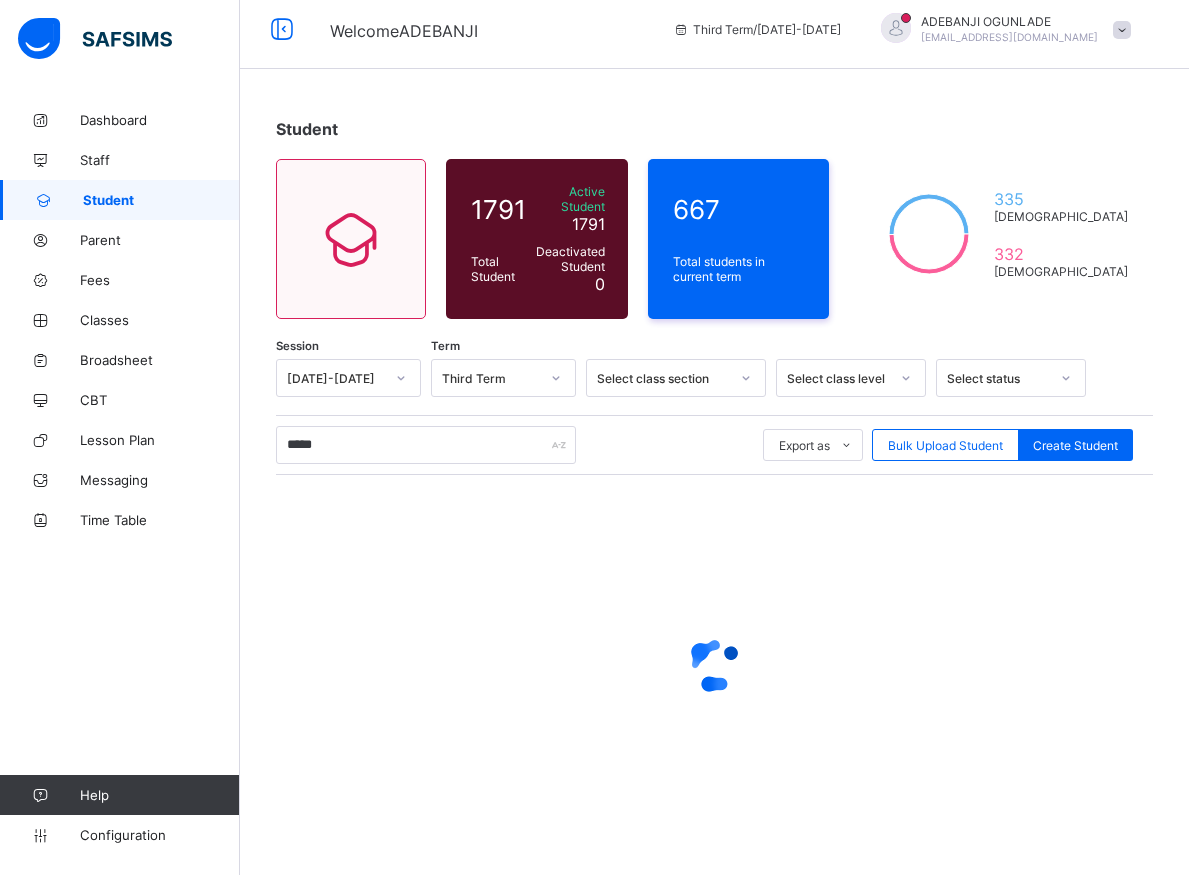 click at bounding box center (714, 665) 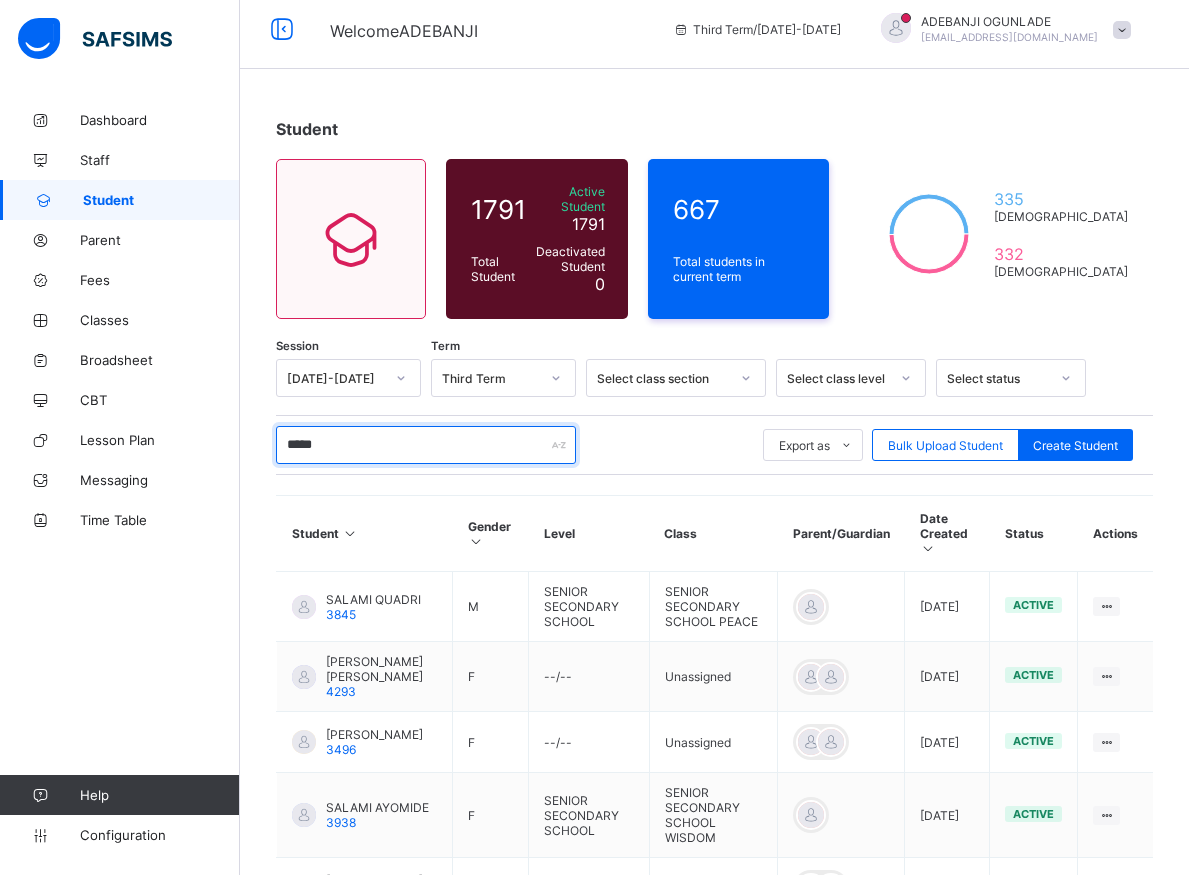 click on "*****" at bounding box center (426, 445) 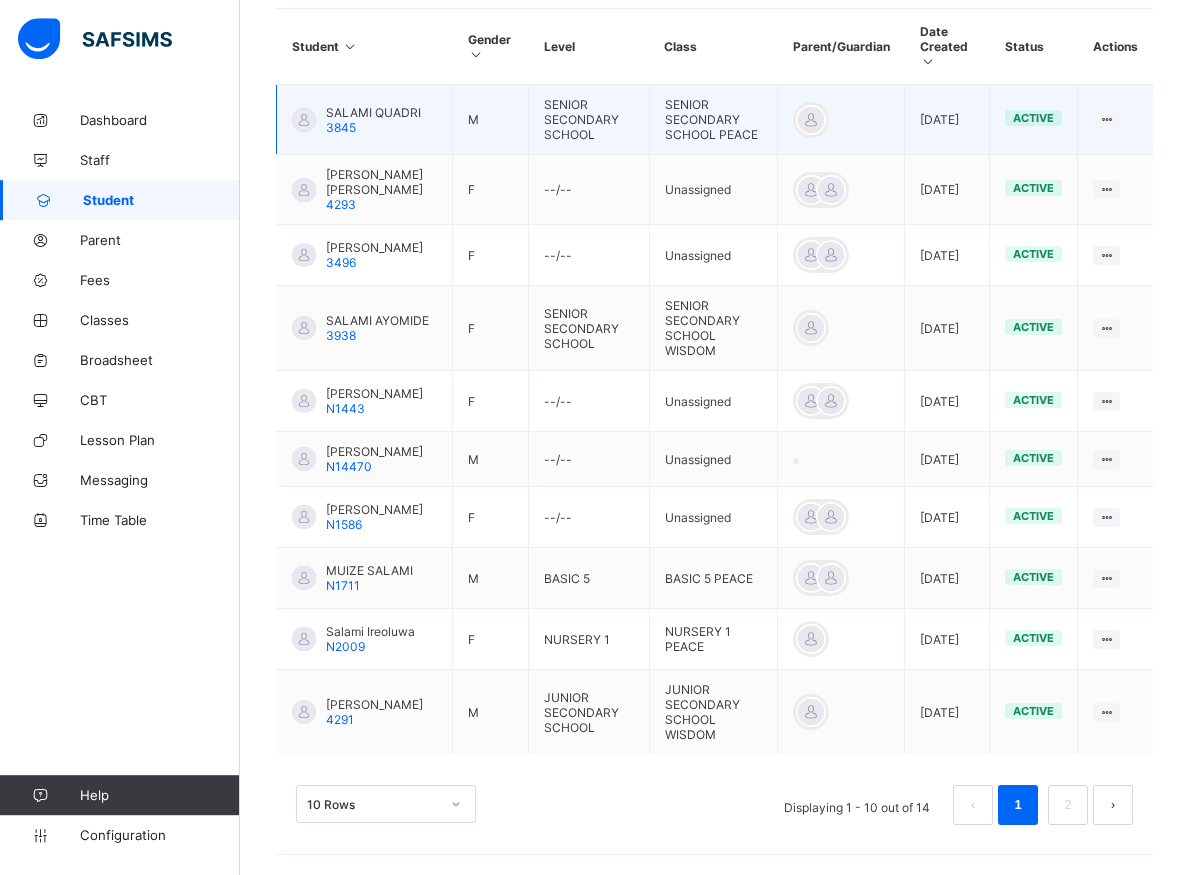 scroll, scrollTop: 545, scrollLeft: 0, axis: vertical 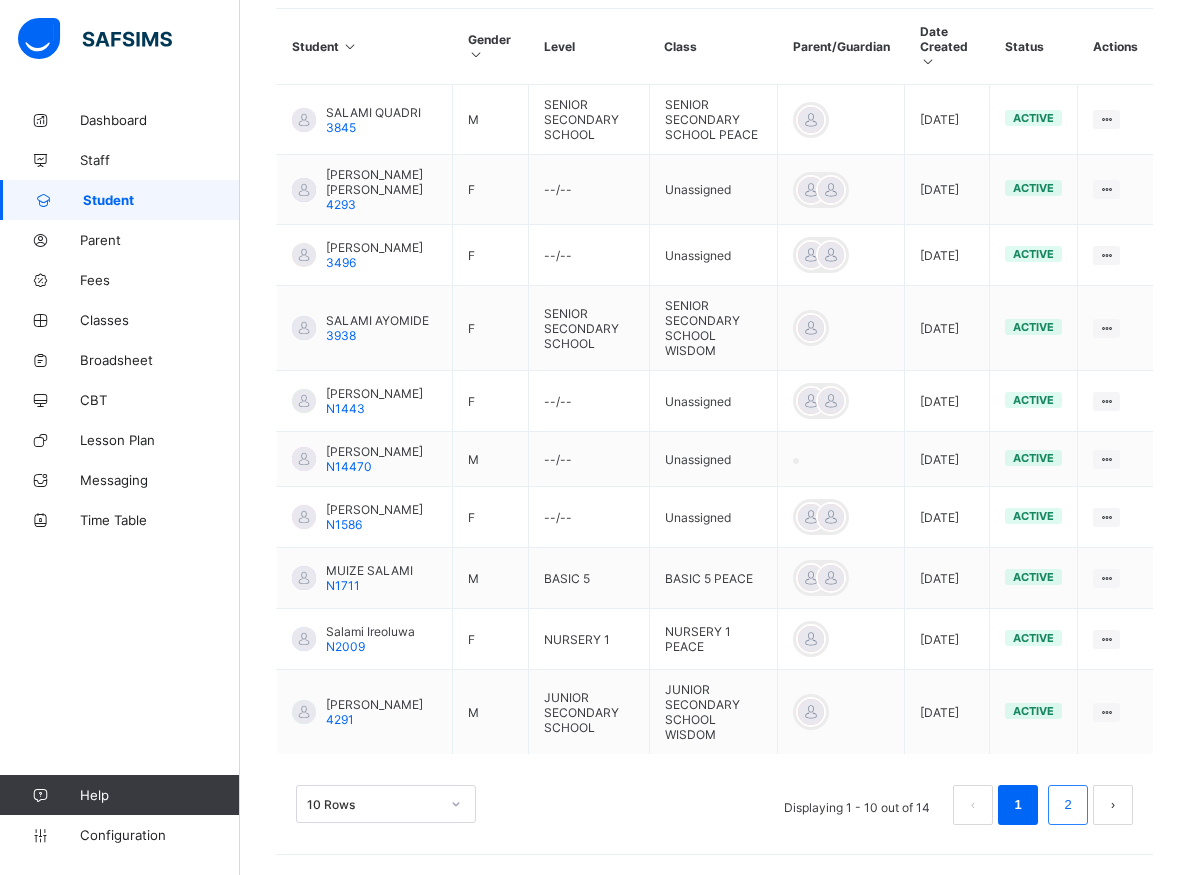 click on "2" at bounding box center (1068, 805) 